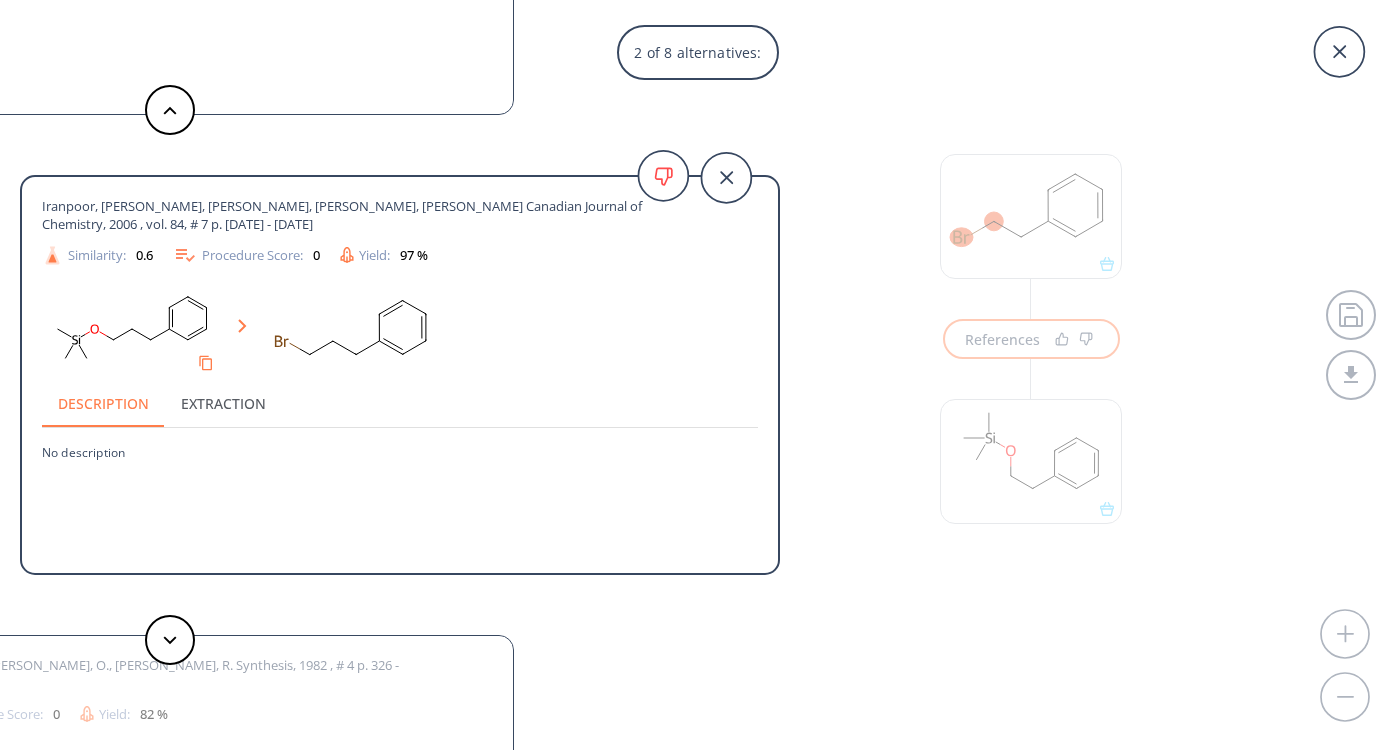 scroll, scrollTop: 0, scrollLeft: 0, axis: both 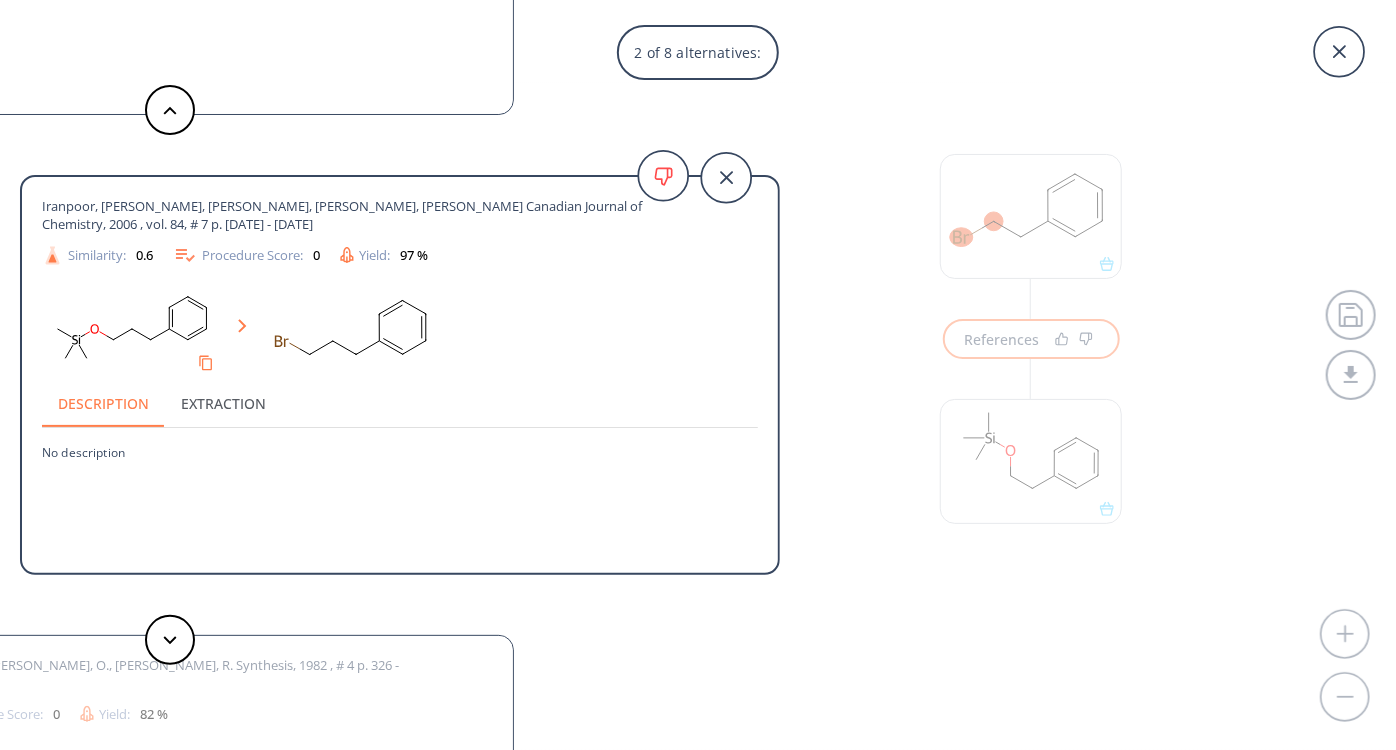 drag, startPoint x: 784, startPoint y: 119, endPoint x: 792, endPoint y: 128, distance: 12.0415945 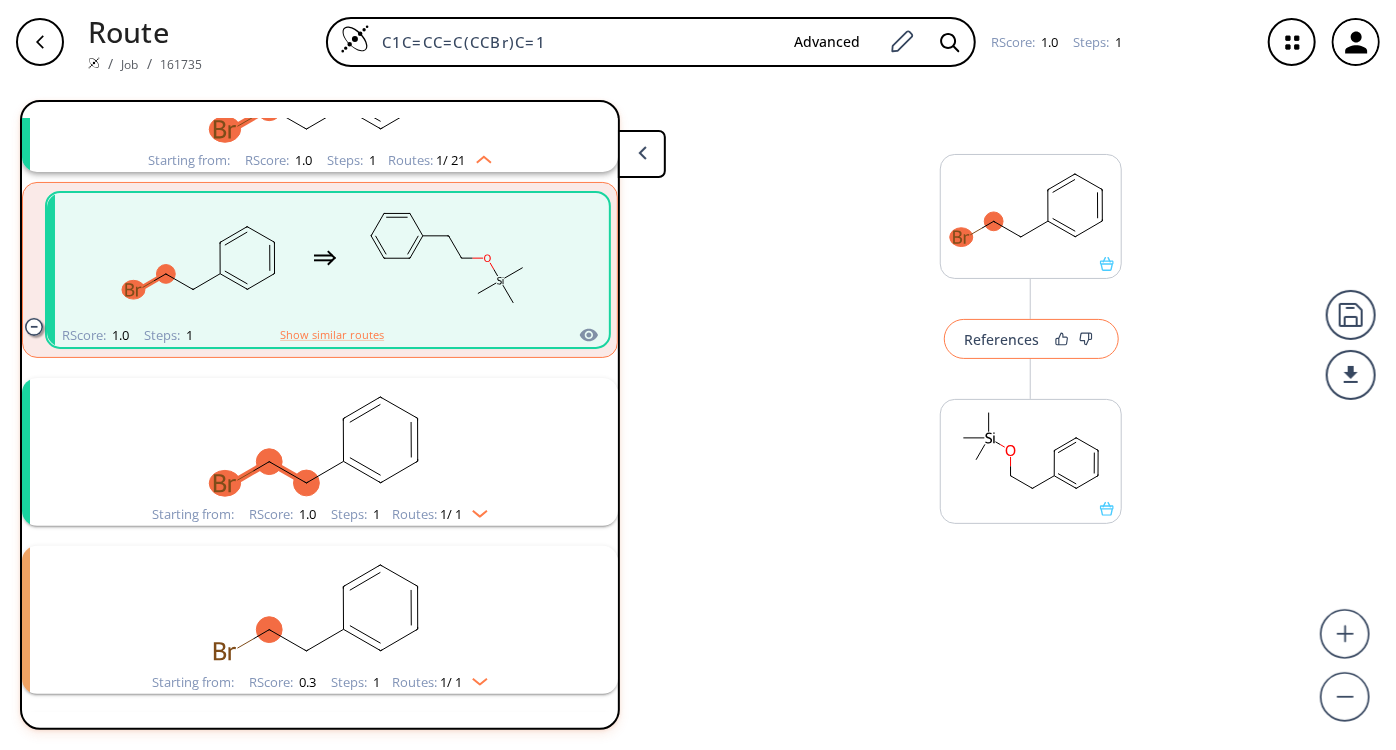 click on "References" at bounding box center (1002, 339) 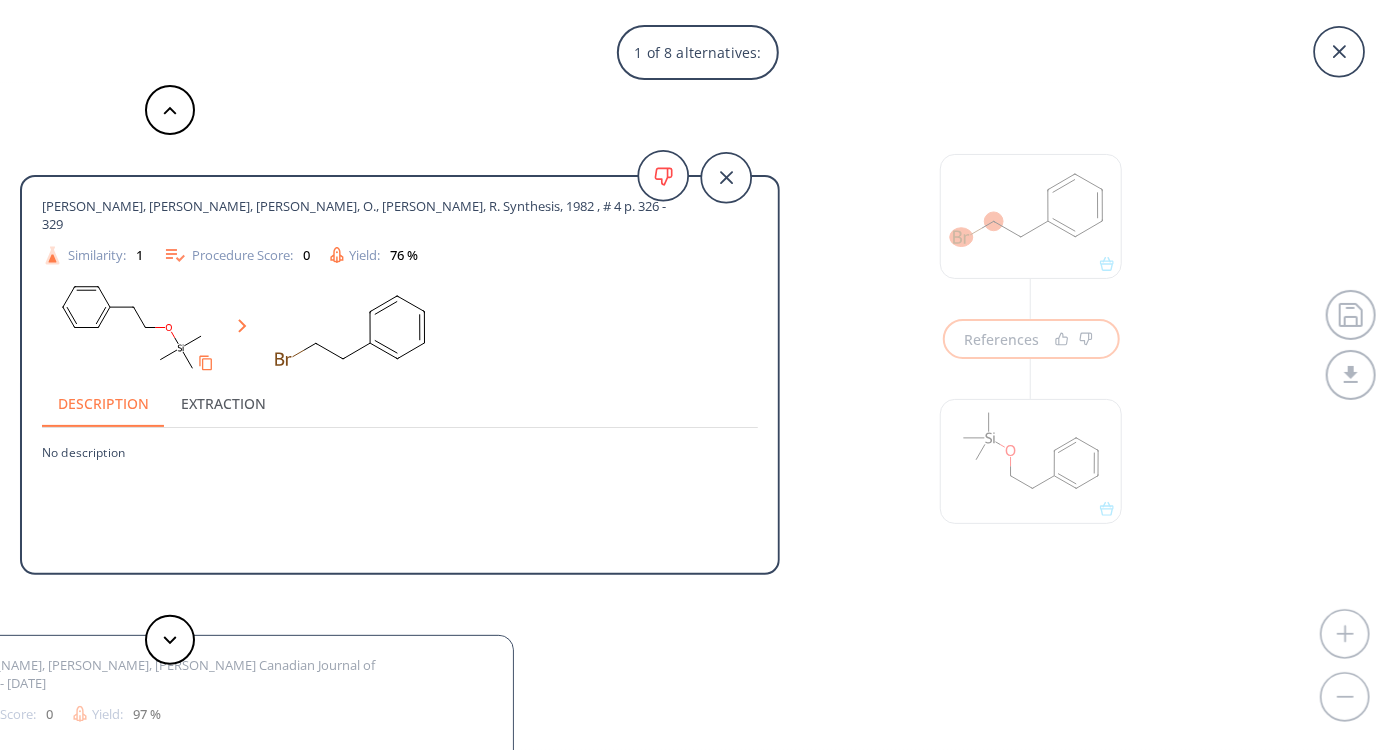 click on "1 of 8 alternatives: Bartsch, R., Stelzer, O., Schmutzler, R.  Synthesis, 1982 , # 4 p. 326 - 329 Similarity: 1 Procedure Score: 0  Yield:   76 % Description Extraction No description Iranpoor, Nasser, Firouzabadi, Habib, Gholinejad, Mohammad  Canadian Journal of Chemistry, 2006 , vol. 84, # 7 p. 1006 - 1012 Similarity: 0.6 Procedure Score: 0  Yield:   97 % Description Extraction No description Bartsch, R., Stelzer, O., Schmutzler, R.  Synthesis, 1982 , # 4 p. 326 - 329 Similarity: 0.14 Procedure Score: 0  Yield:   82 % Description Extraction No description Kamalov, R. M., Stepanov, G. S., Ryzhikov, D. V., Pudovik, M. A., Pudovik, A. N.  J. Gen. Chem. USSR (Engl. Transl.), 1991 , vol. 61, # 8 p. 1754 - 1760,1614 - 1619 Similarity: 0.12 Procedure Score: 0  Yield:   82 % Description Extraction No description Synthesis, , # 5 p. 383 - 384 Similarity: 0.12 Procedure Score: 0 Description Extraction No description Similarity: 0.11 Procedure Score: 0 Description Extraction No description Similarity: 0.11 0  Yield:" at bounding box center [698, 375] 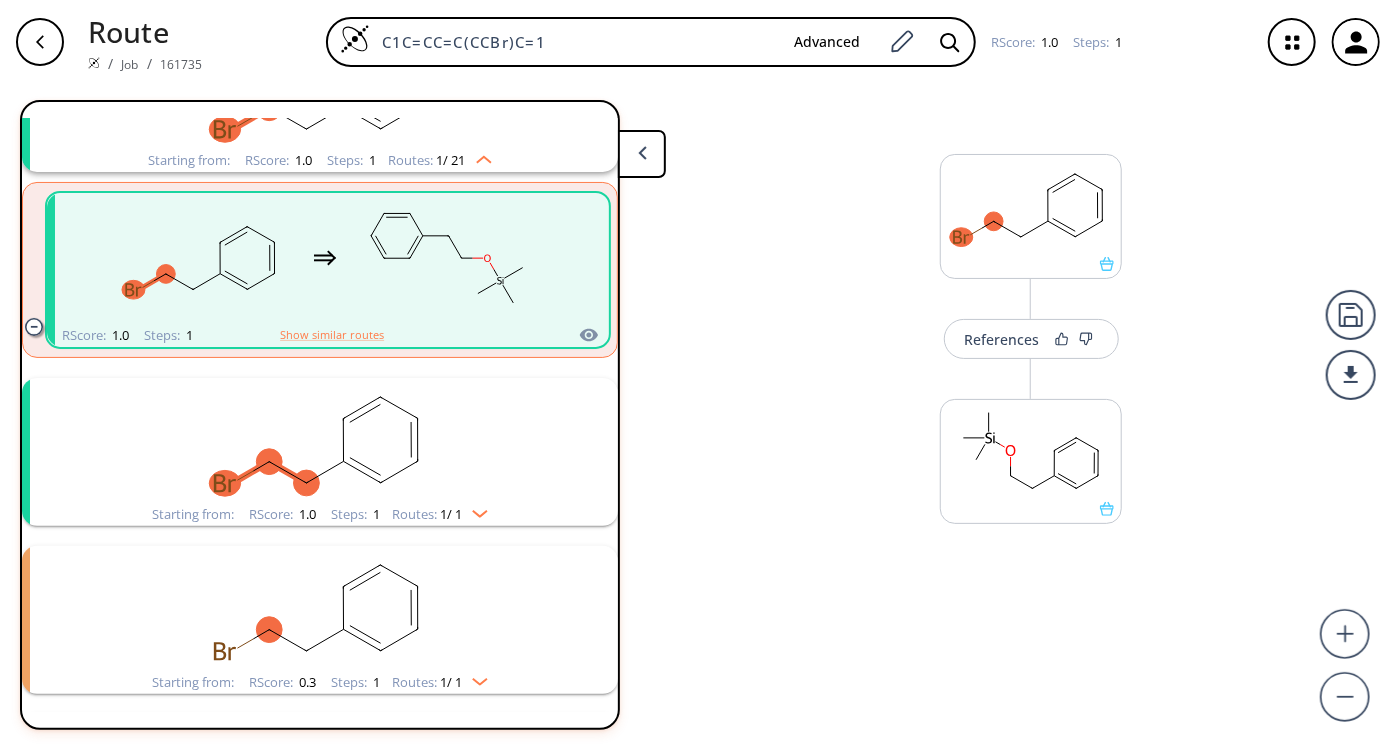 scroll, scrollTop: 0, scrollLeft: 0, axis: both 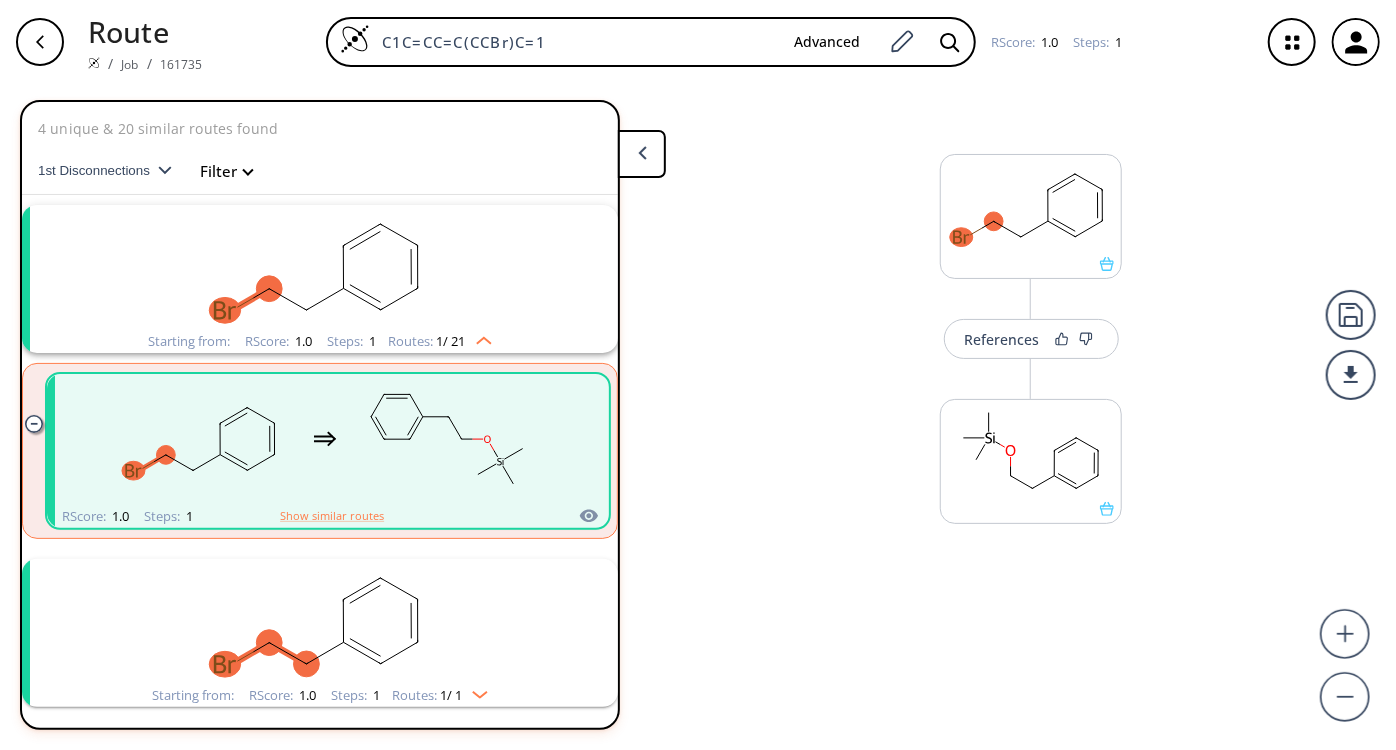 click 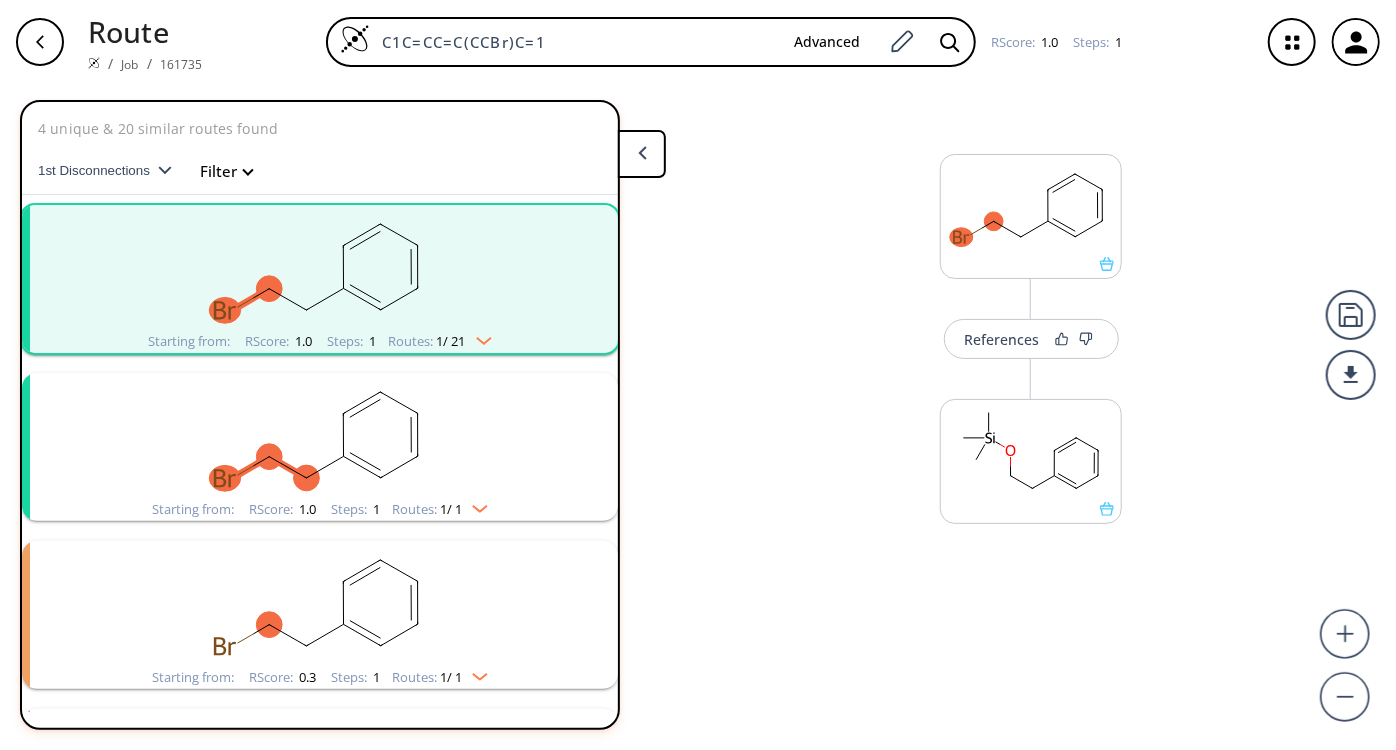 click 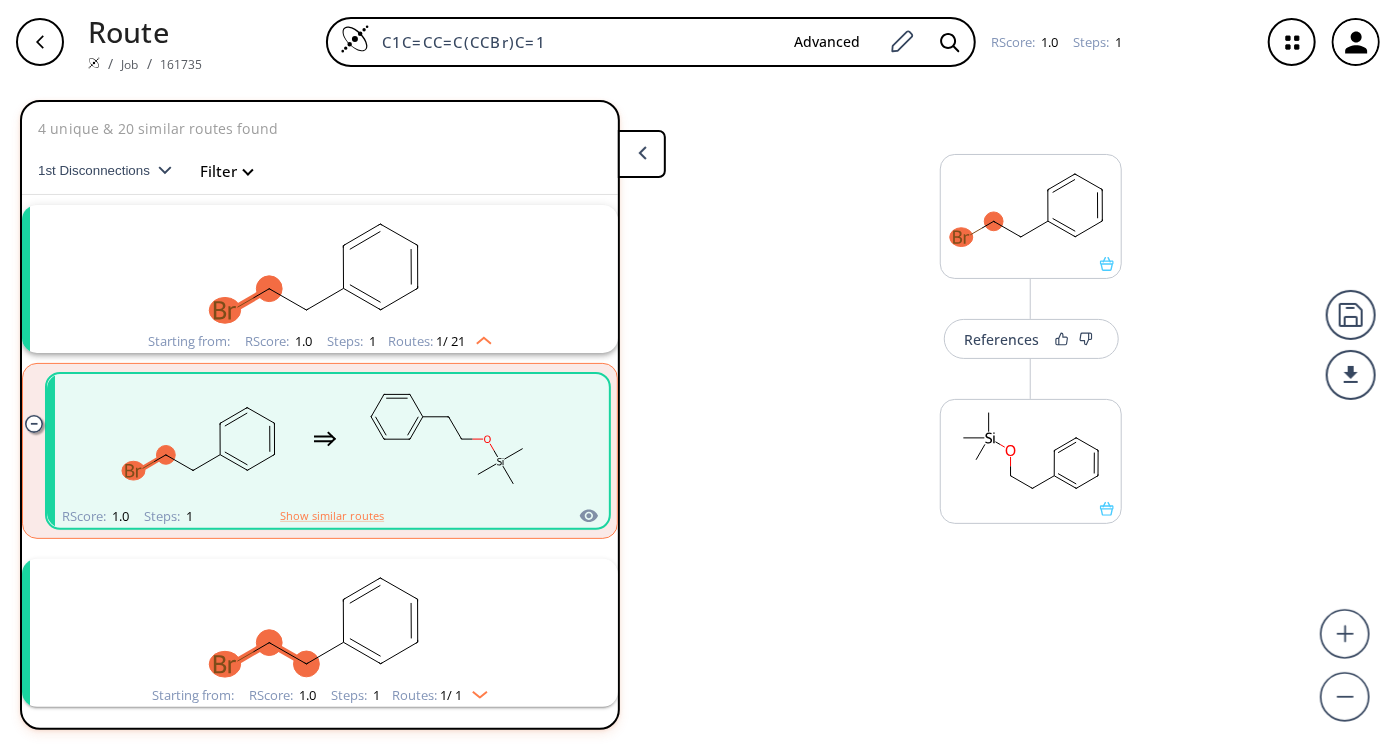 click 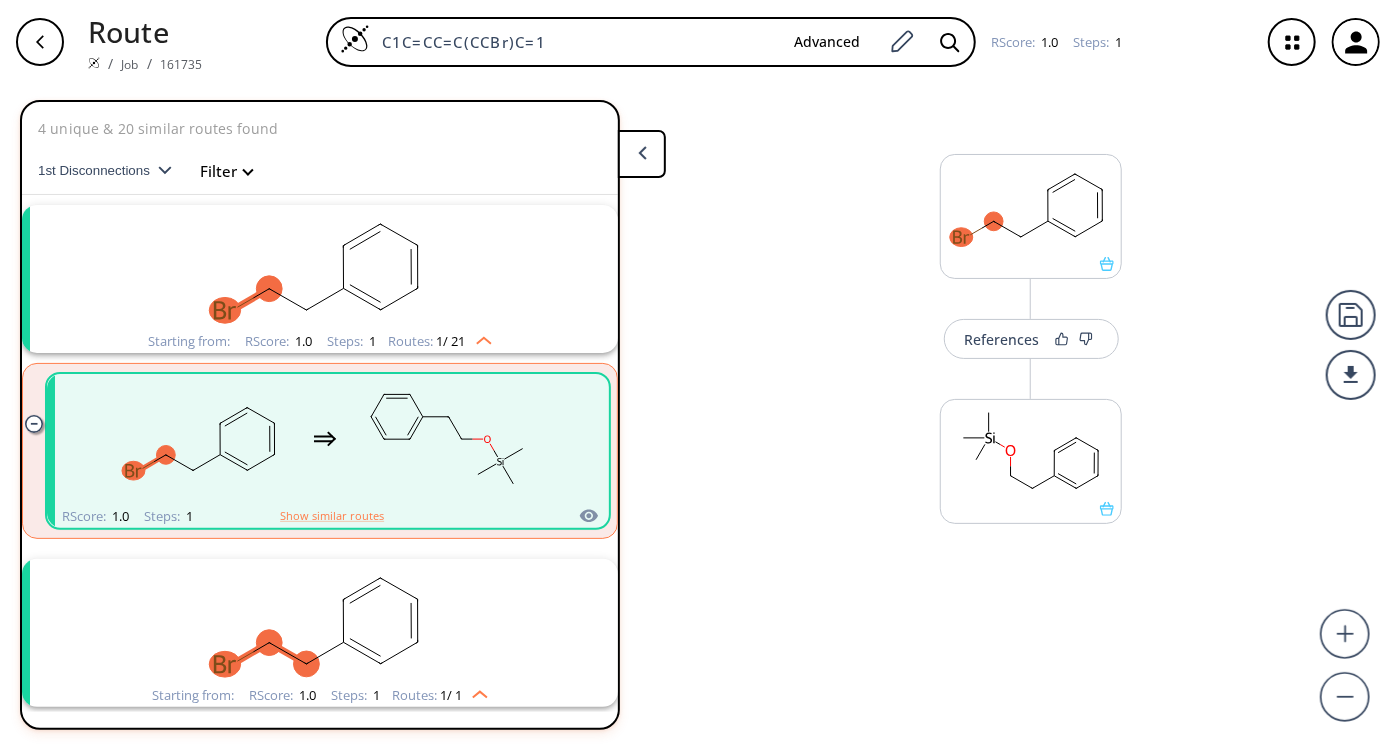 click 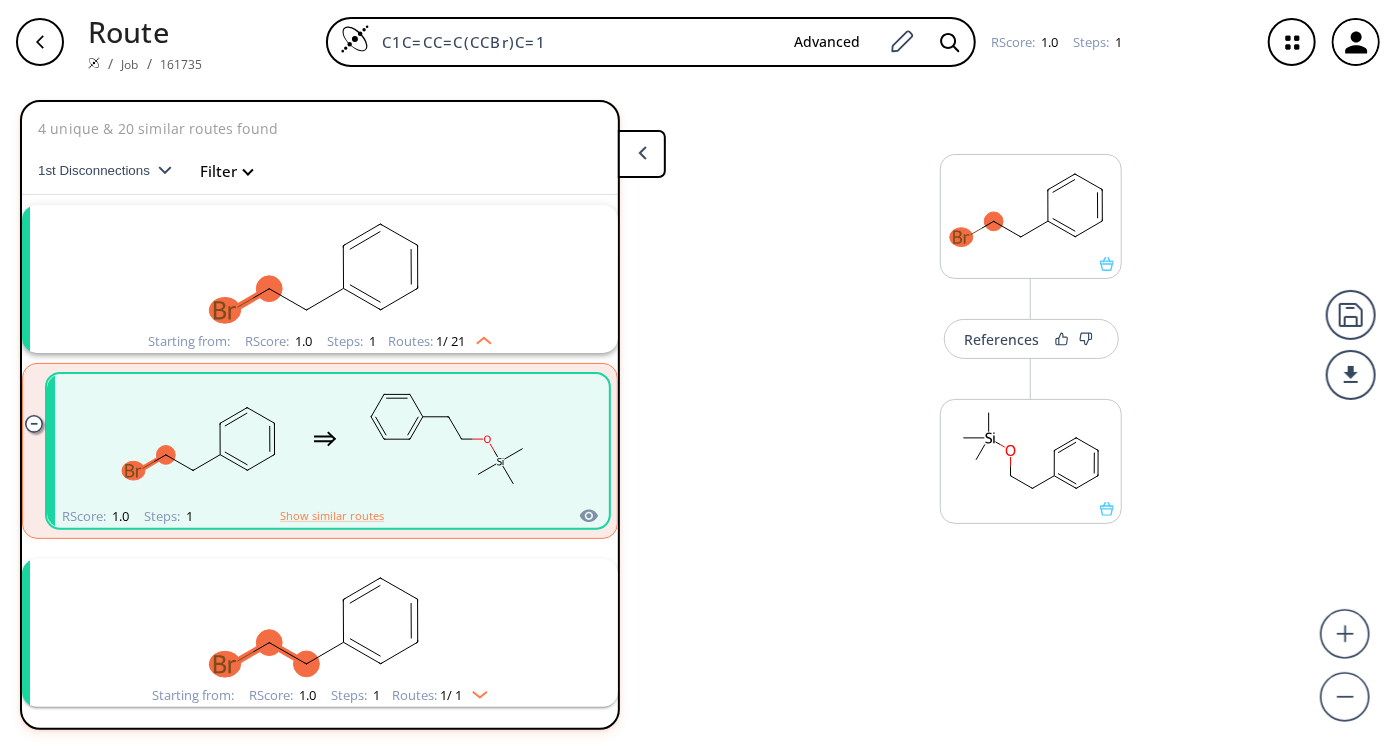 click 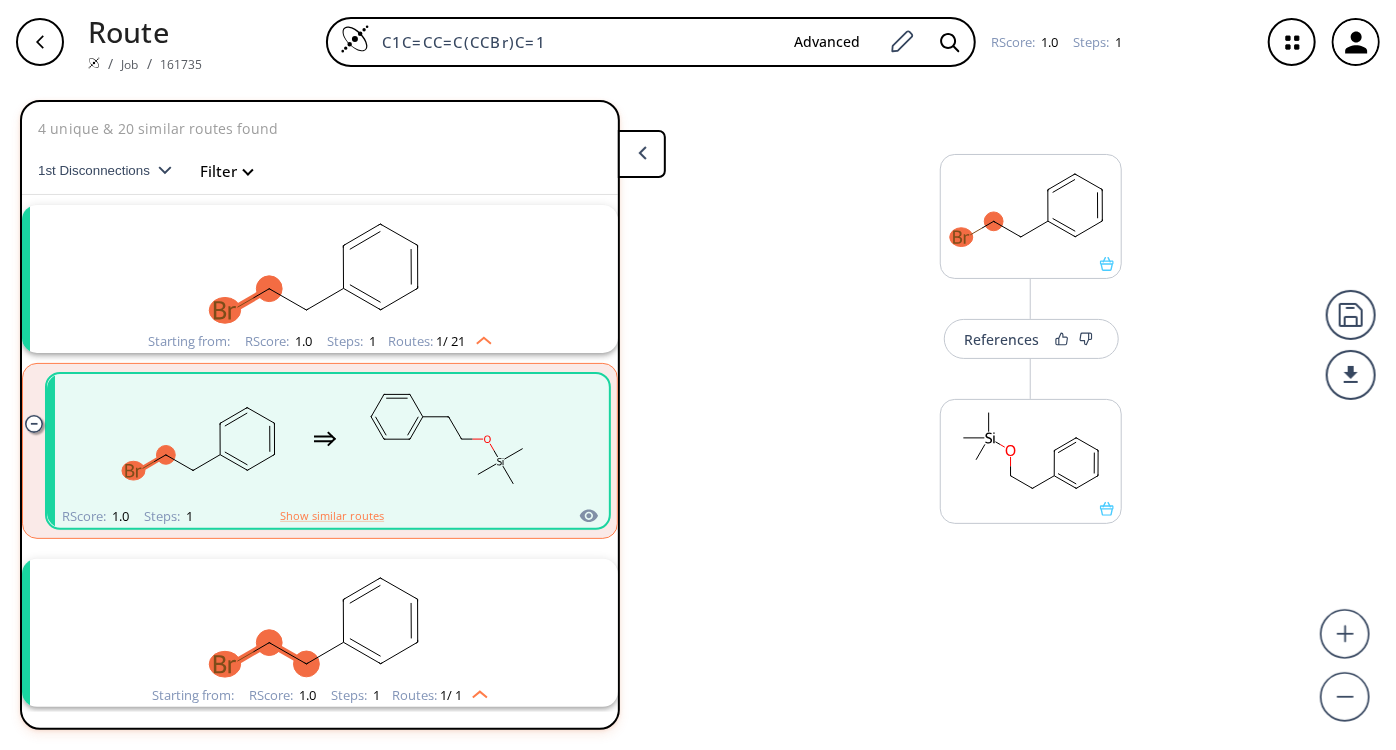 click at bounding box center (325, 439) 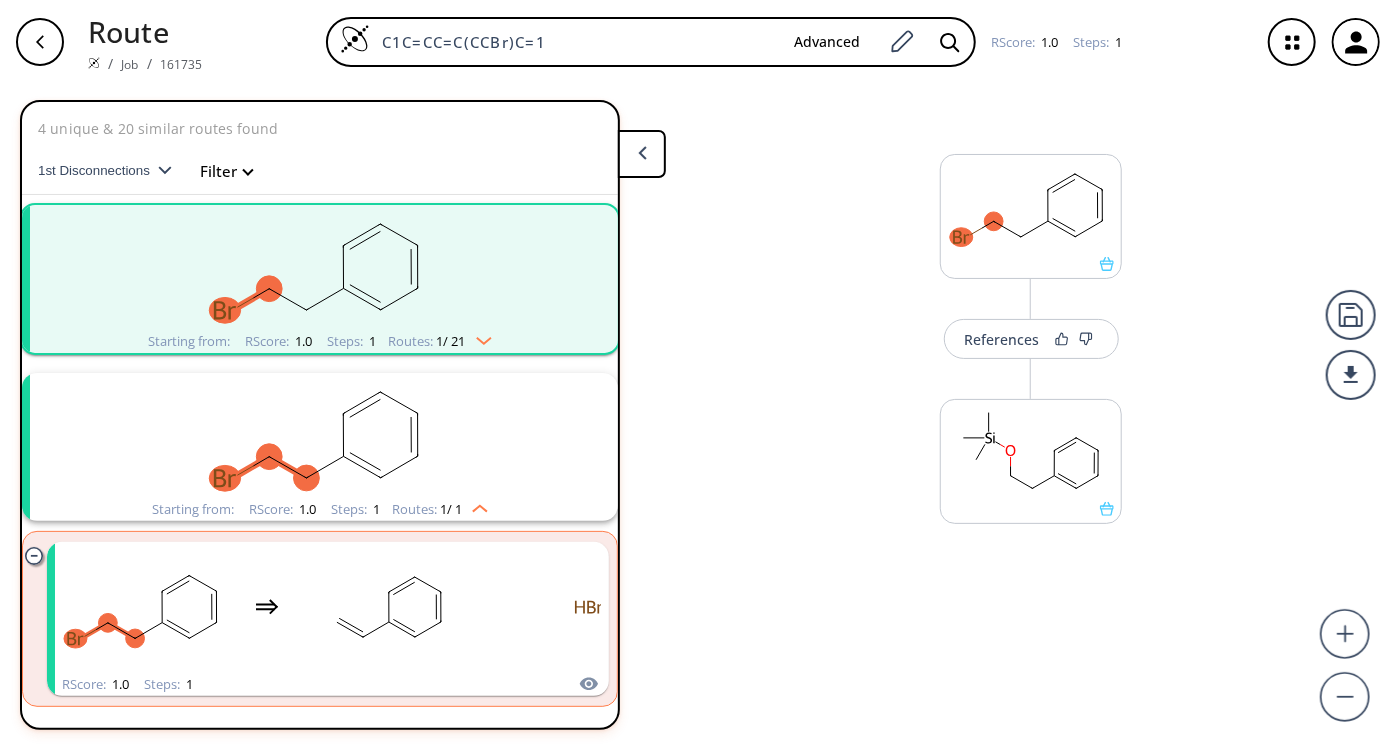 click 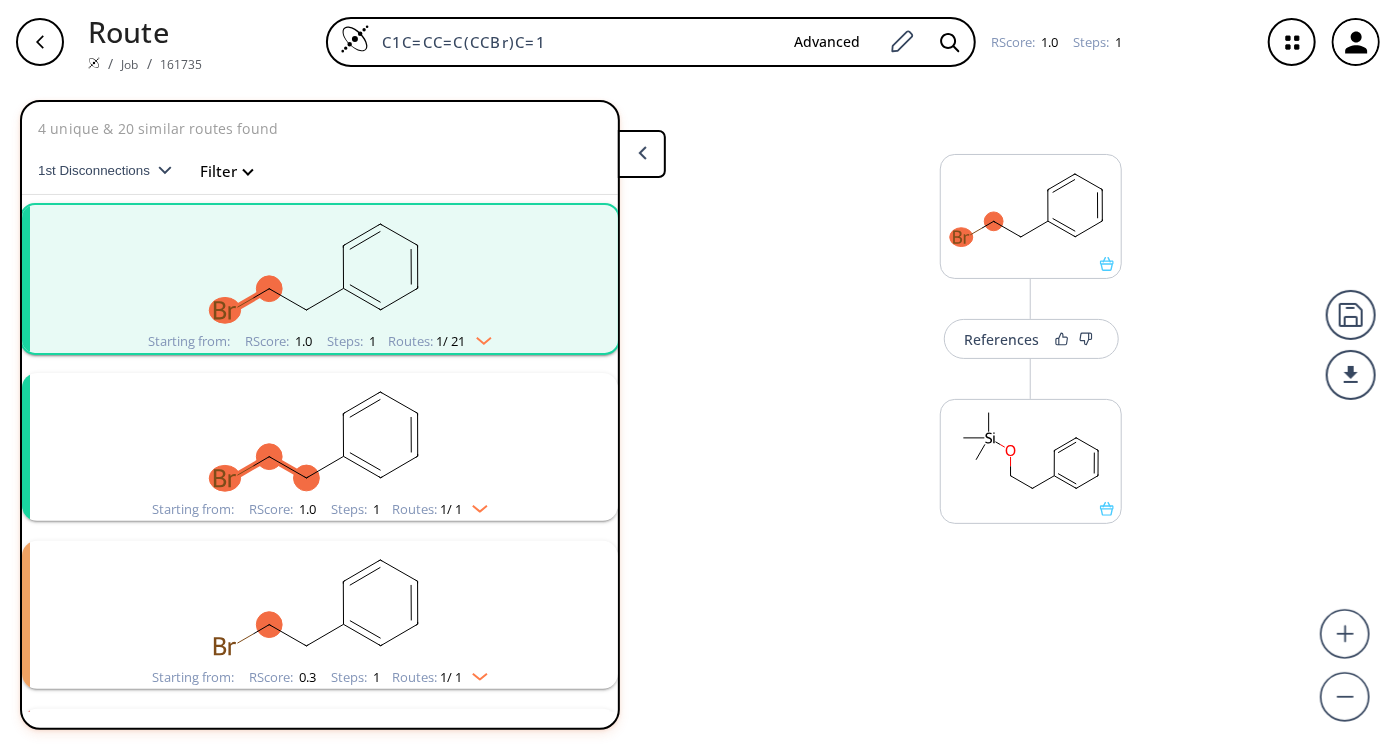 click 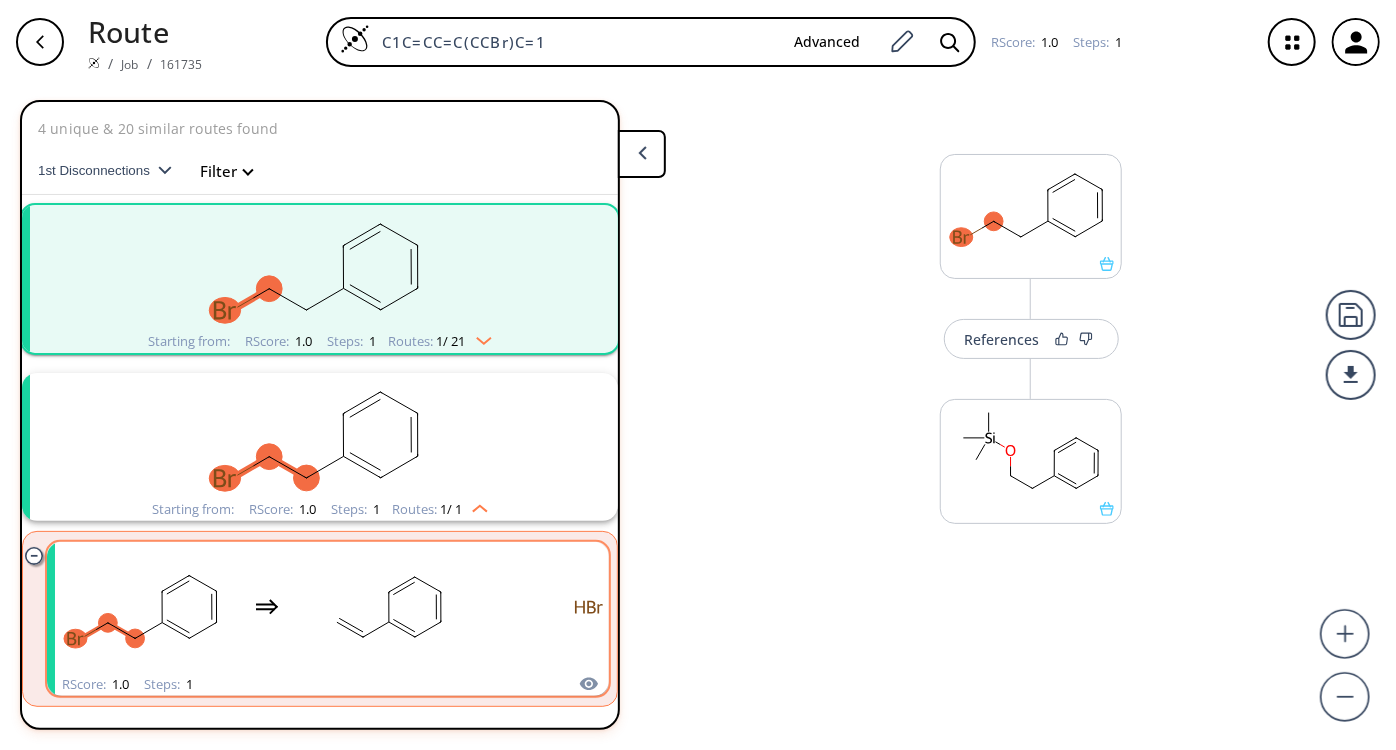 scroll, scrollTop: 272, scrollLeft: 0, axis: vertical 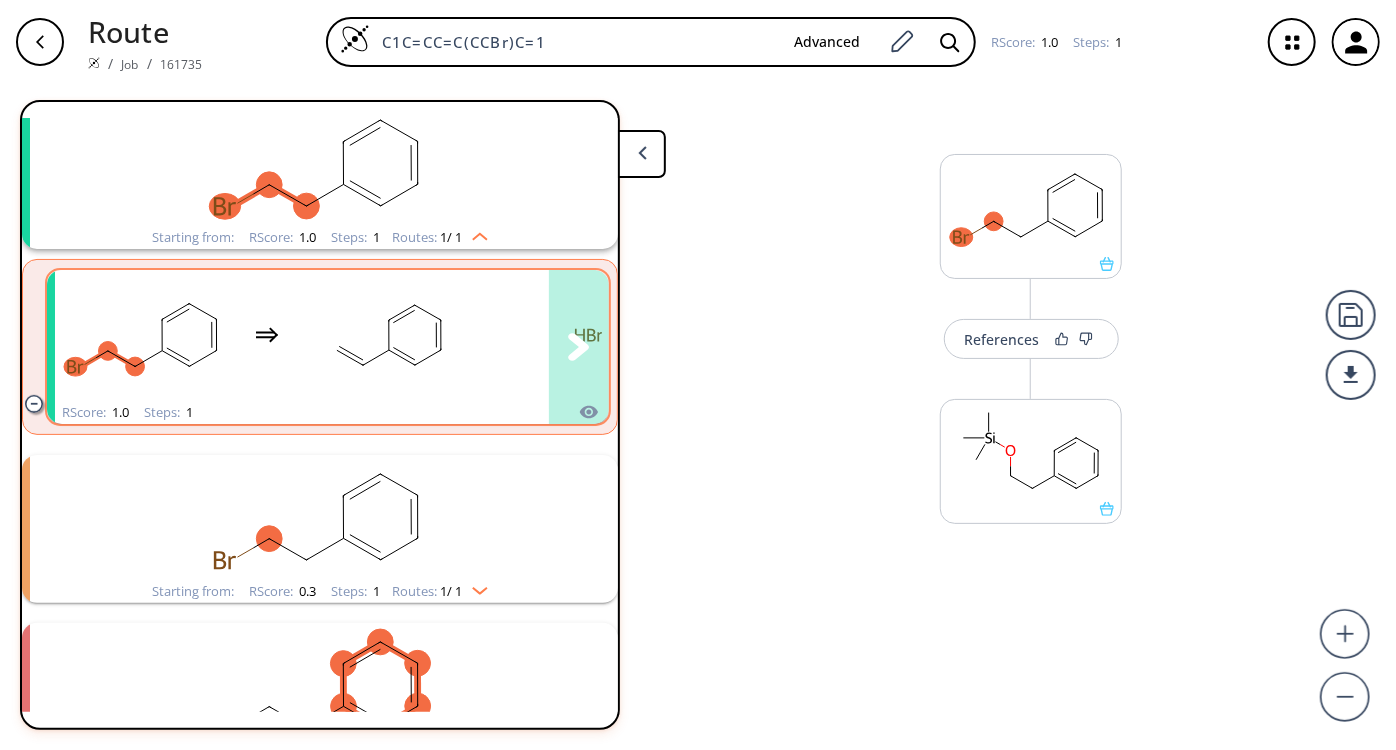 click at bounding box center (367, 335) 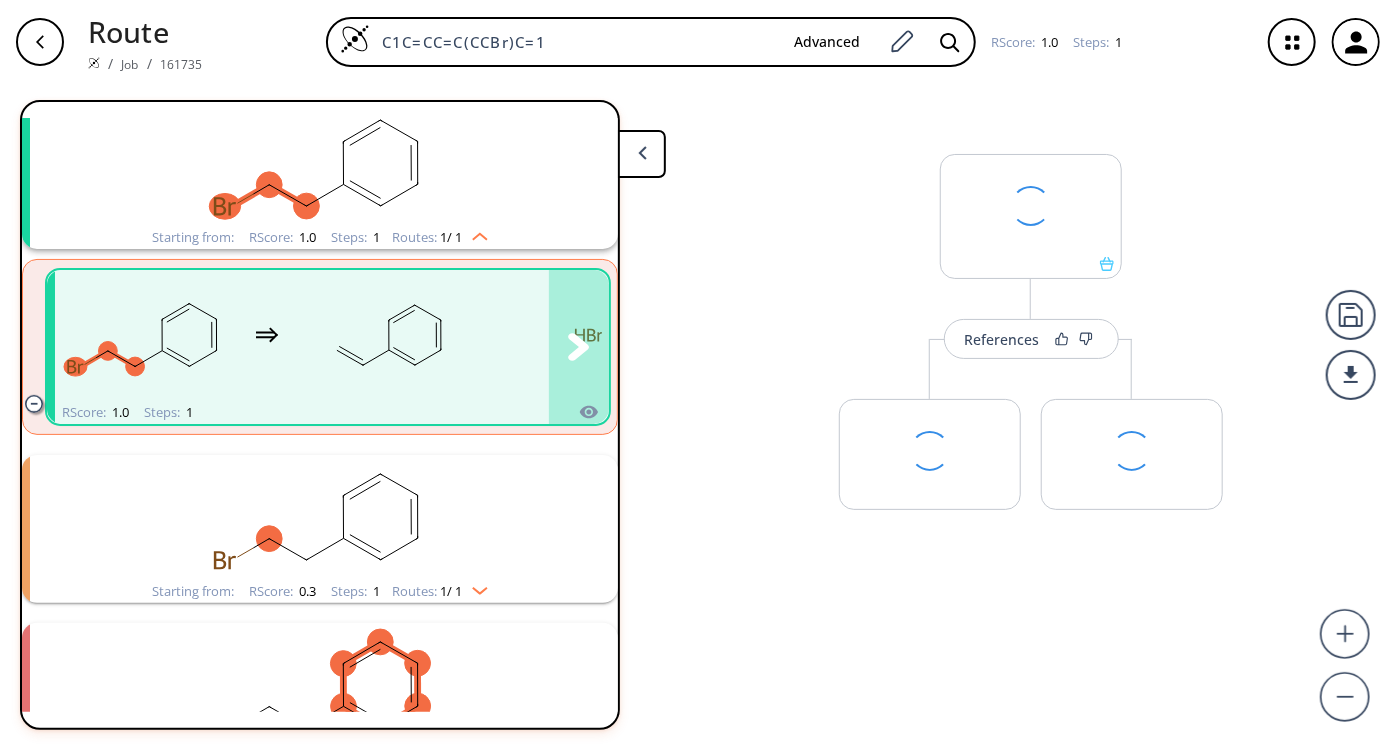 scroll, scrollTop: 274, scrollLeft: 0, axis: vertical 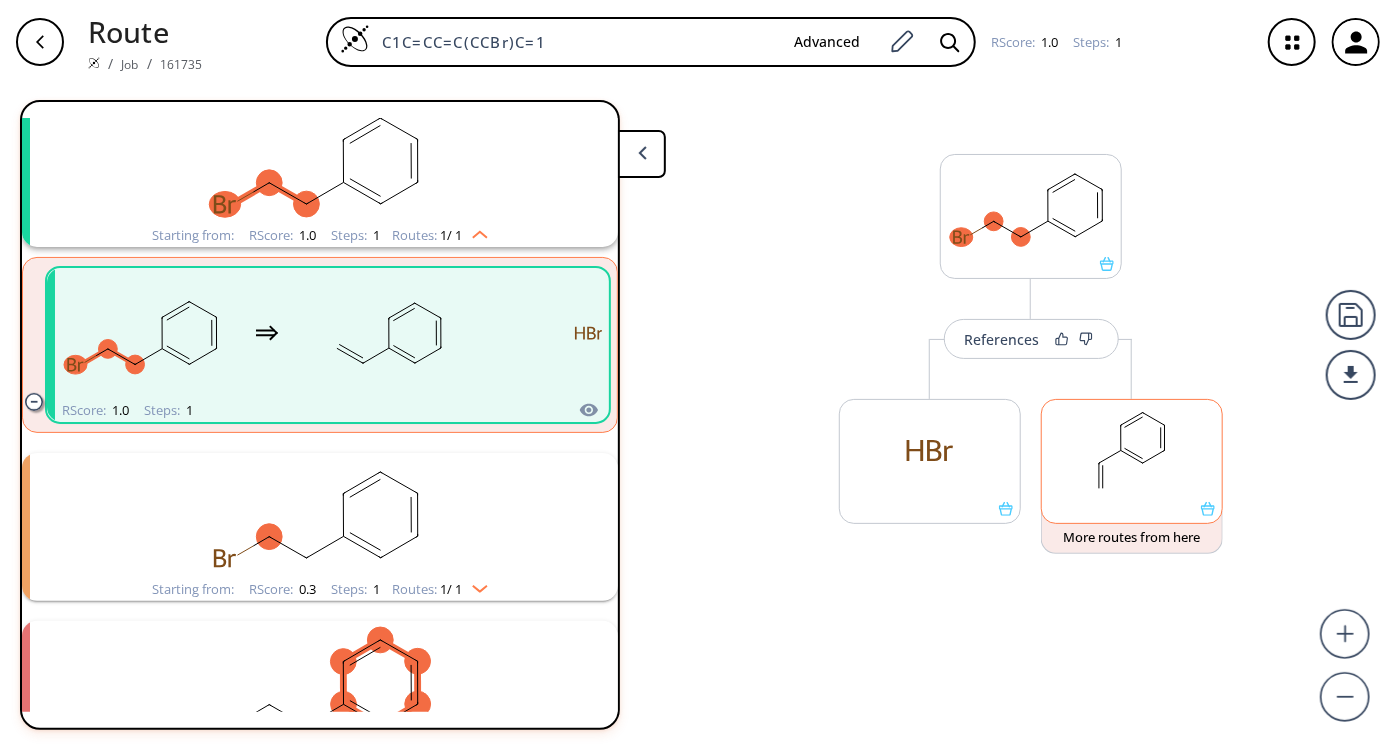 click 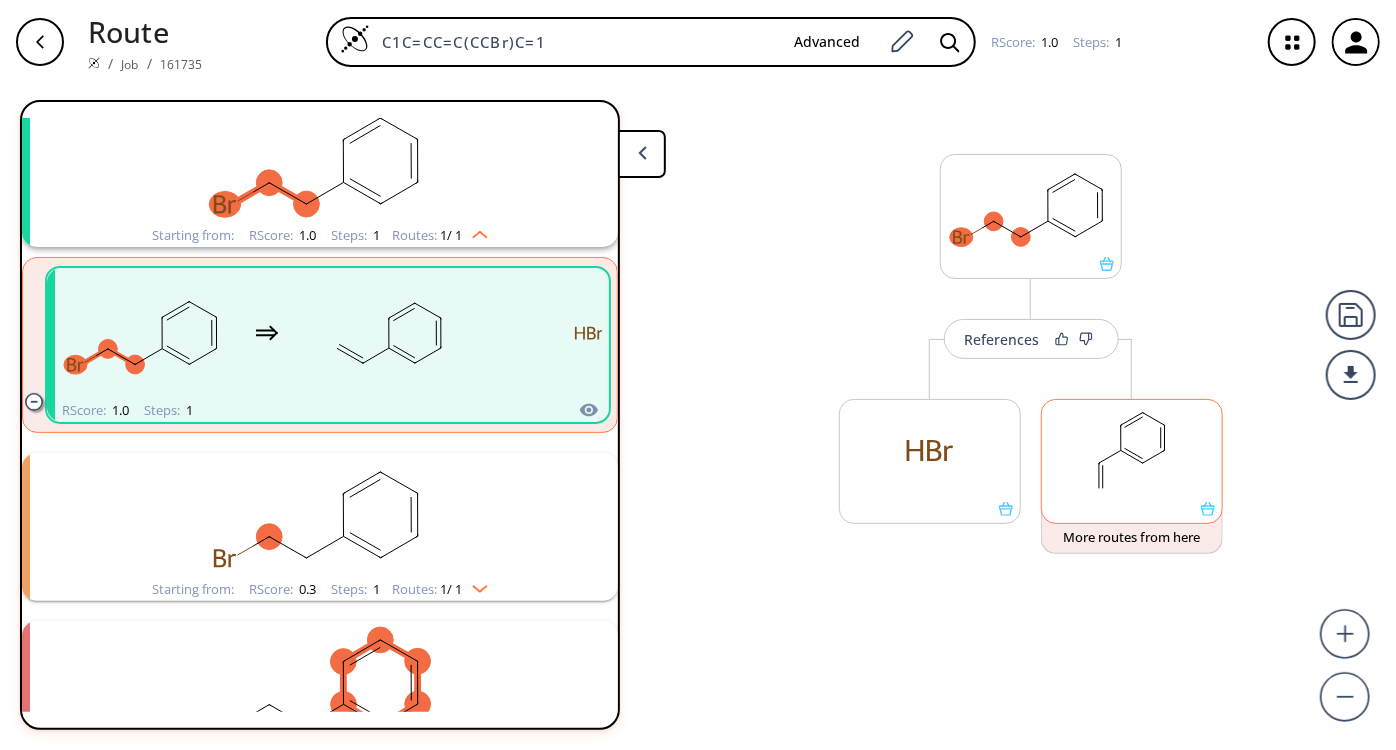 scroll, scrollTop: 0, scrollLeft: 0, axis: both 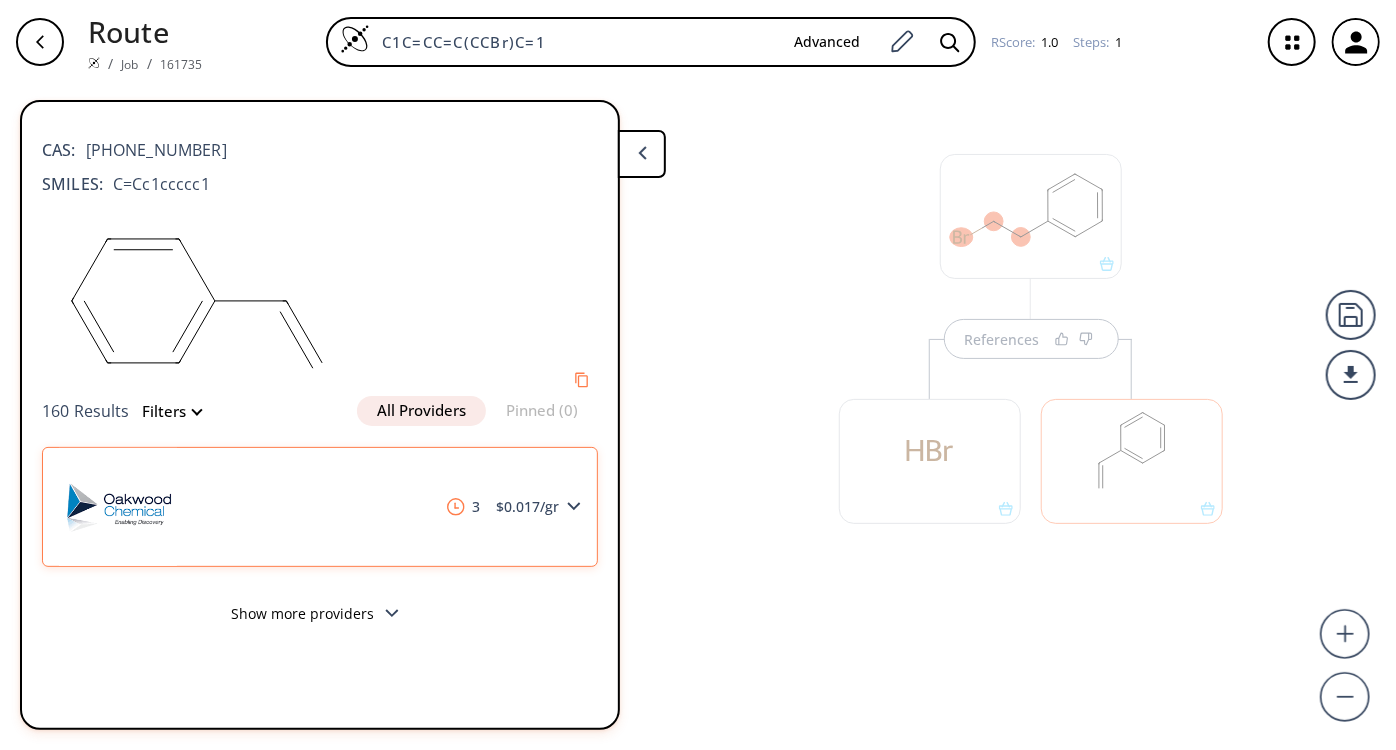 click on "$ 0.017 /gr" at bounding box center (527, 507) 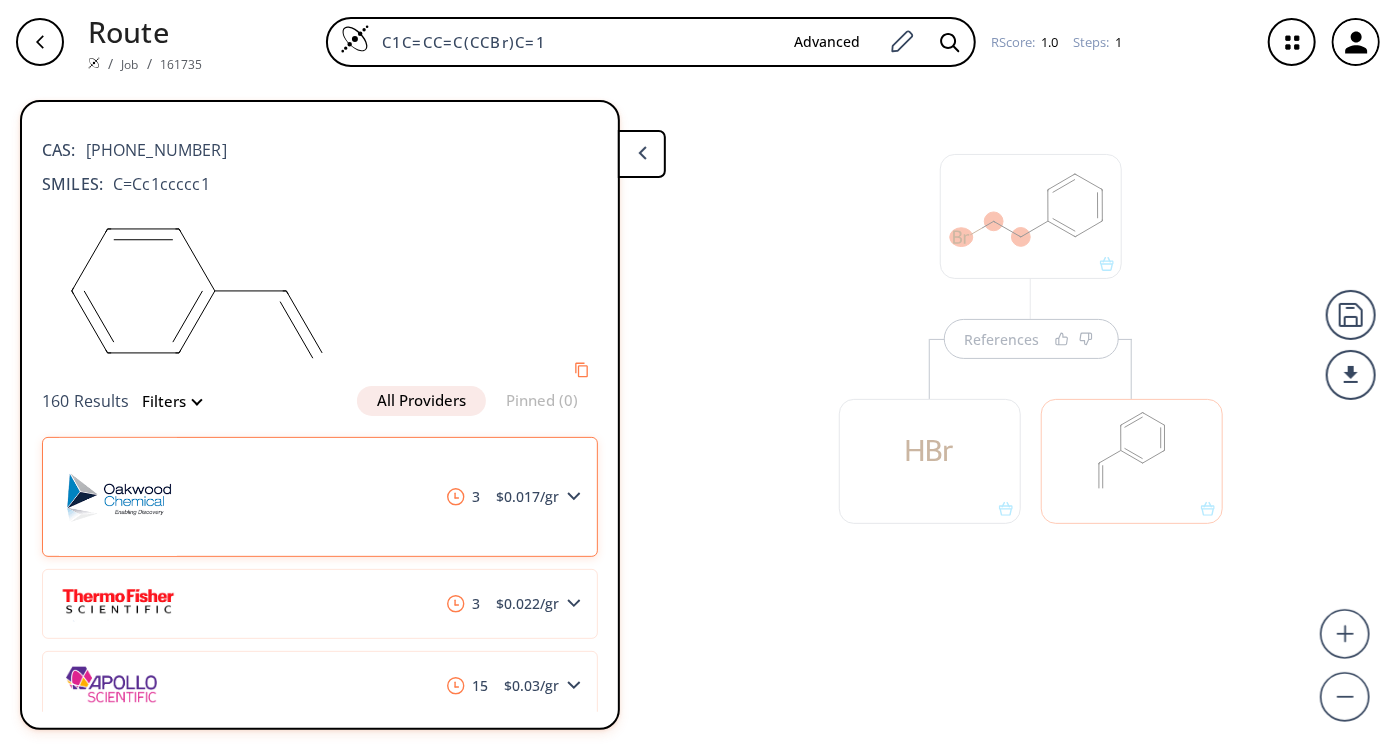click on "3 $ 0.017 /gr" at bounding box center (320, 497) 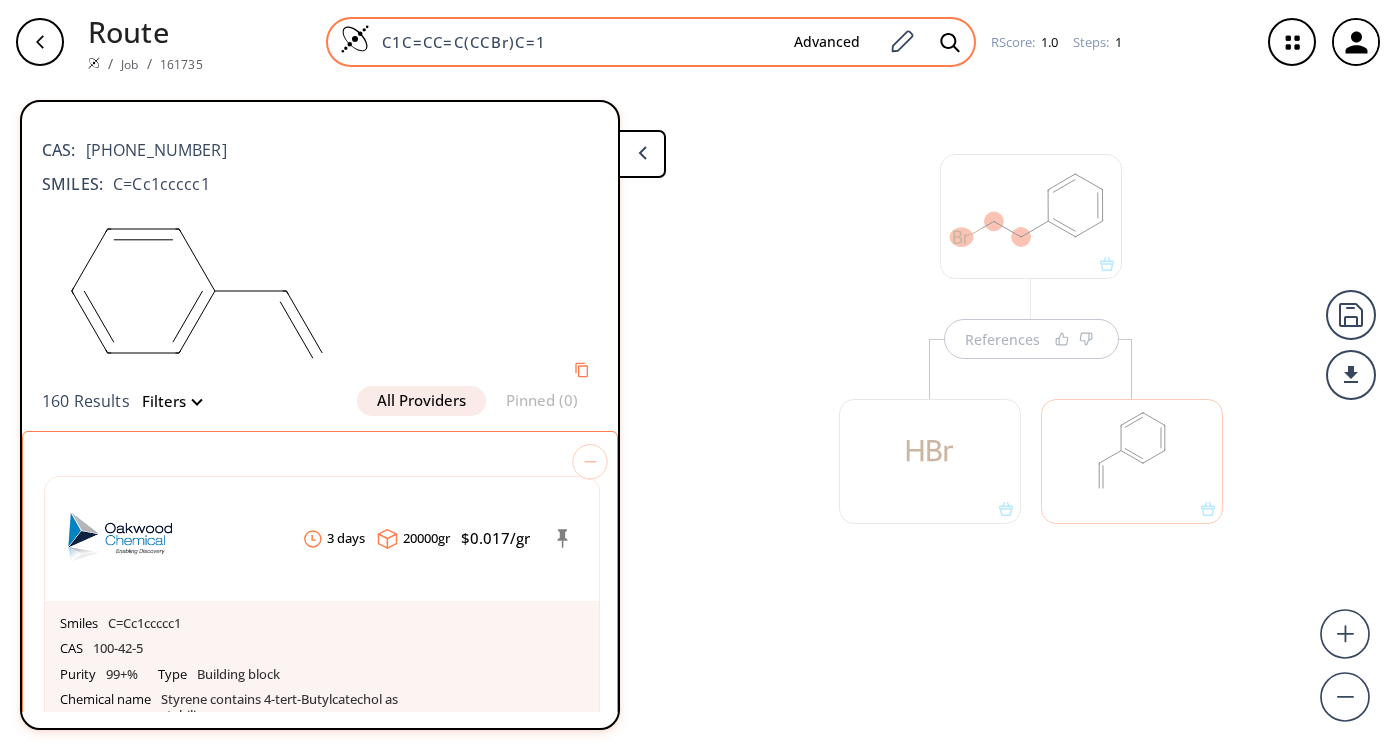 scroll, scrollTop: 0, scrollLeft: 0, axis: both 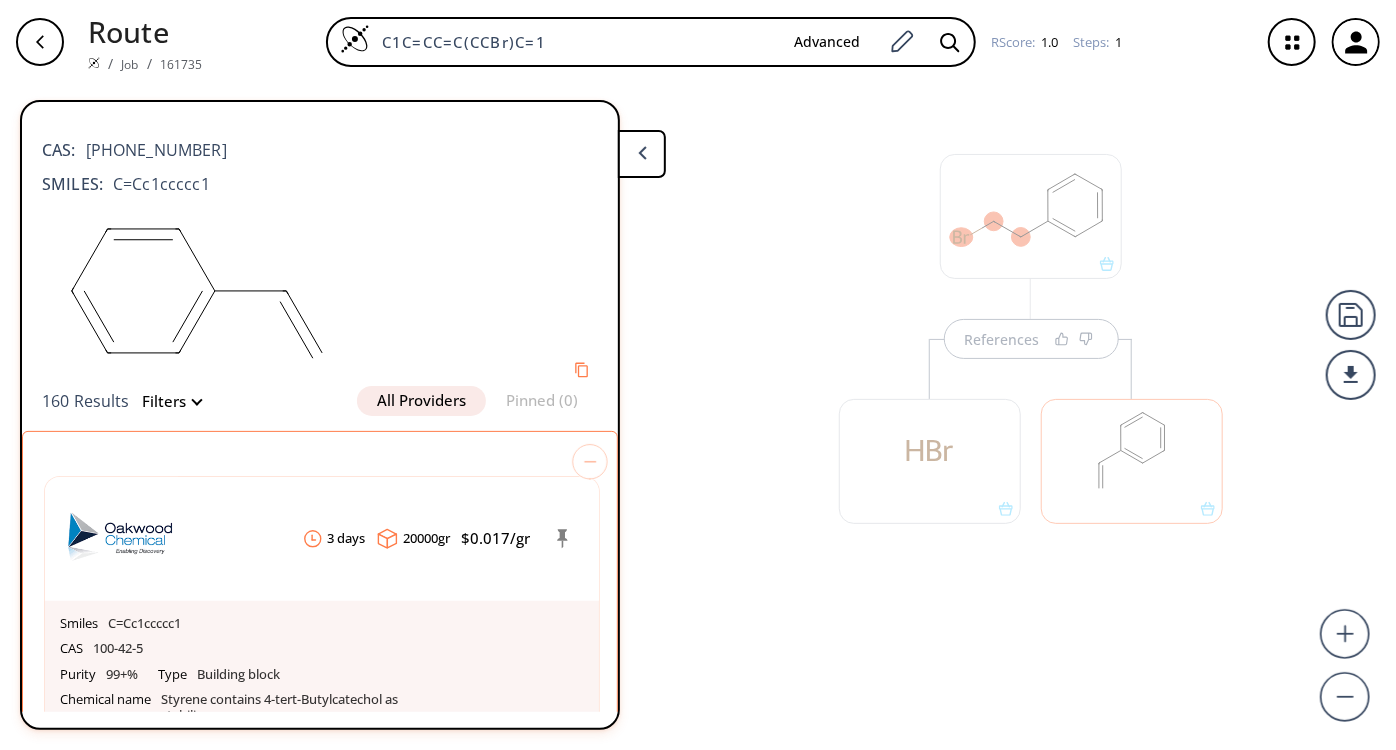 click 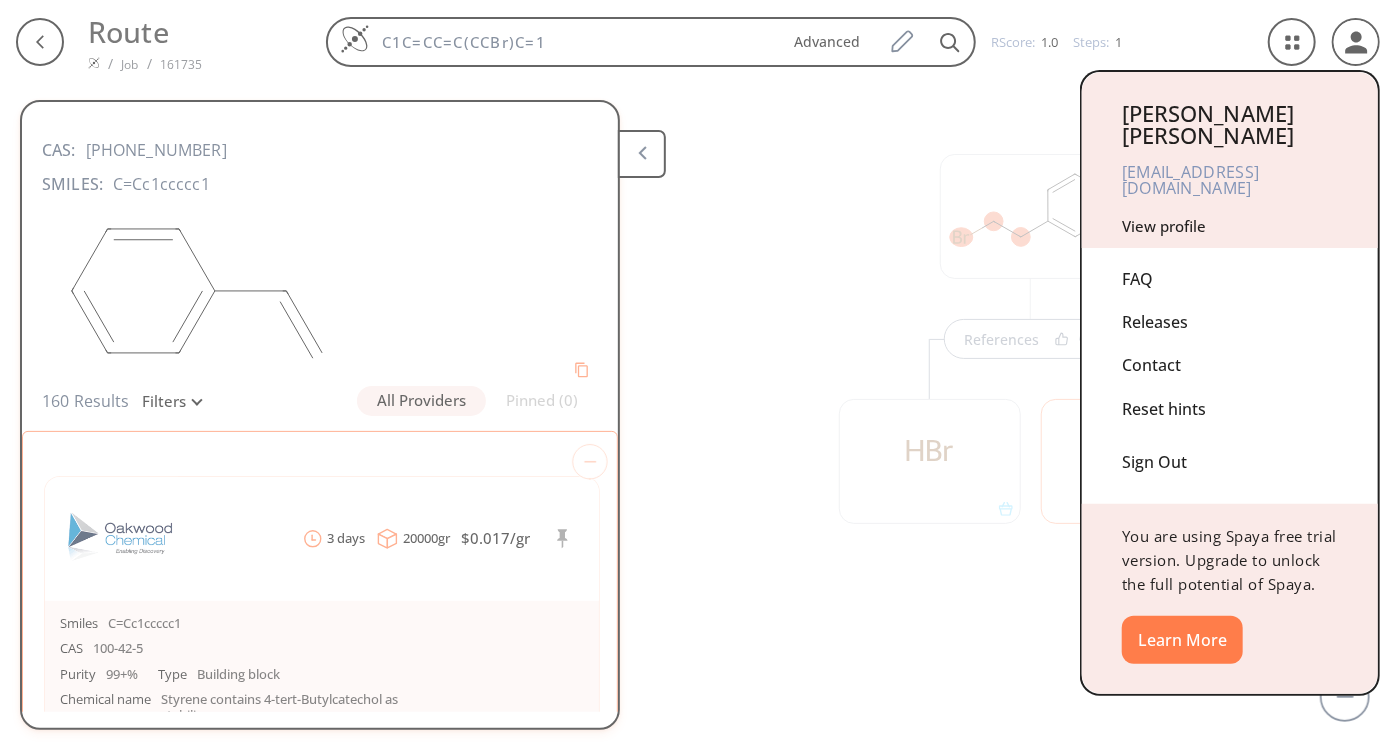 click on "View profile" at bounding box center [1164, 226] 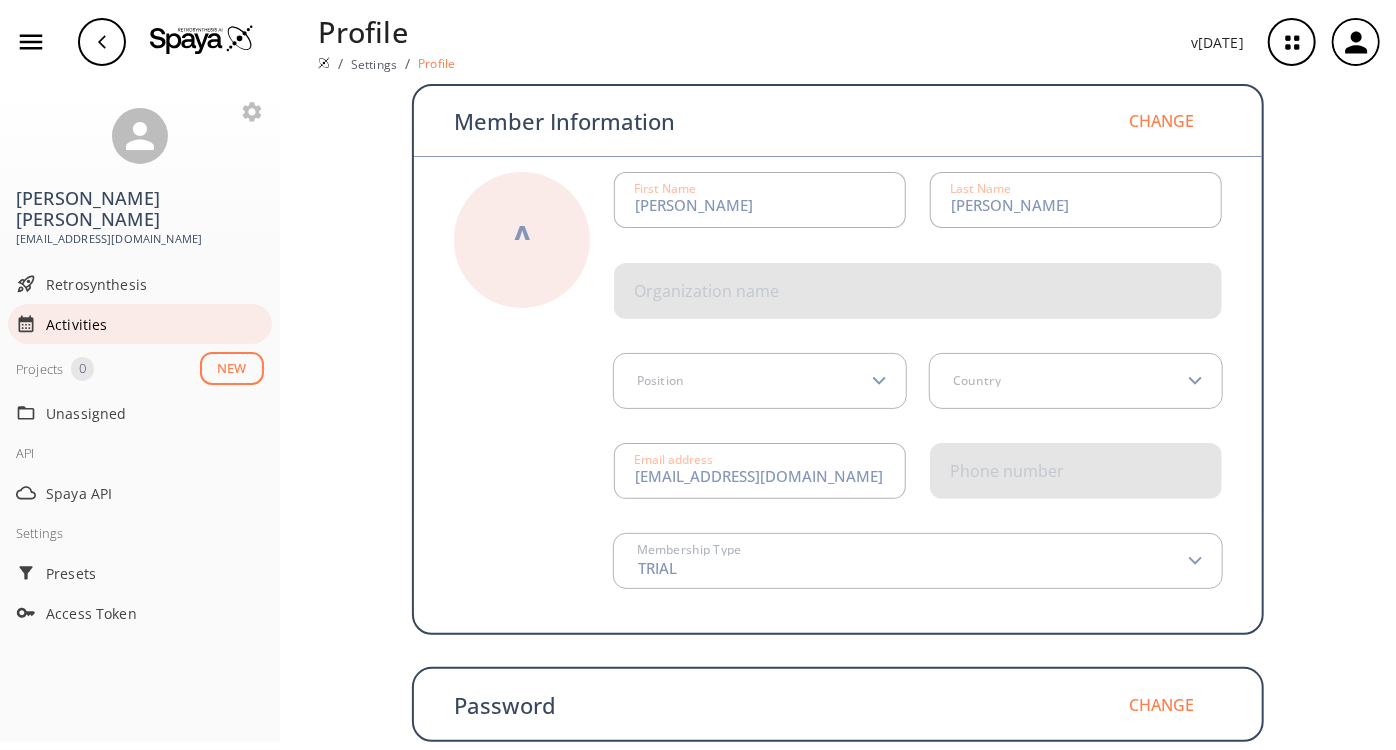 click on "Activities" at bounding box center [155, 324] 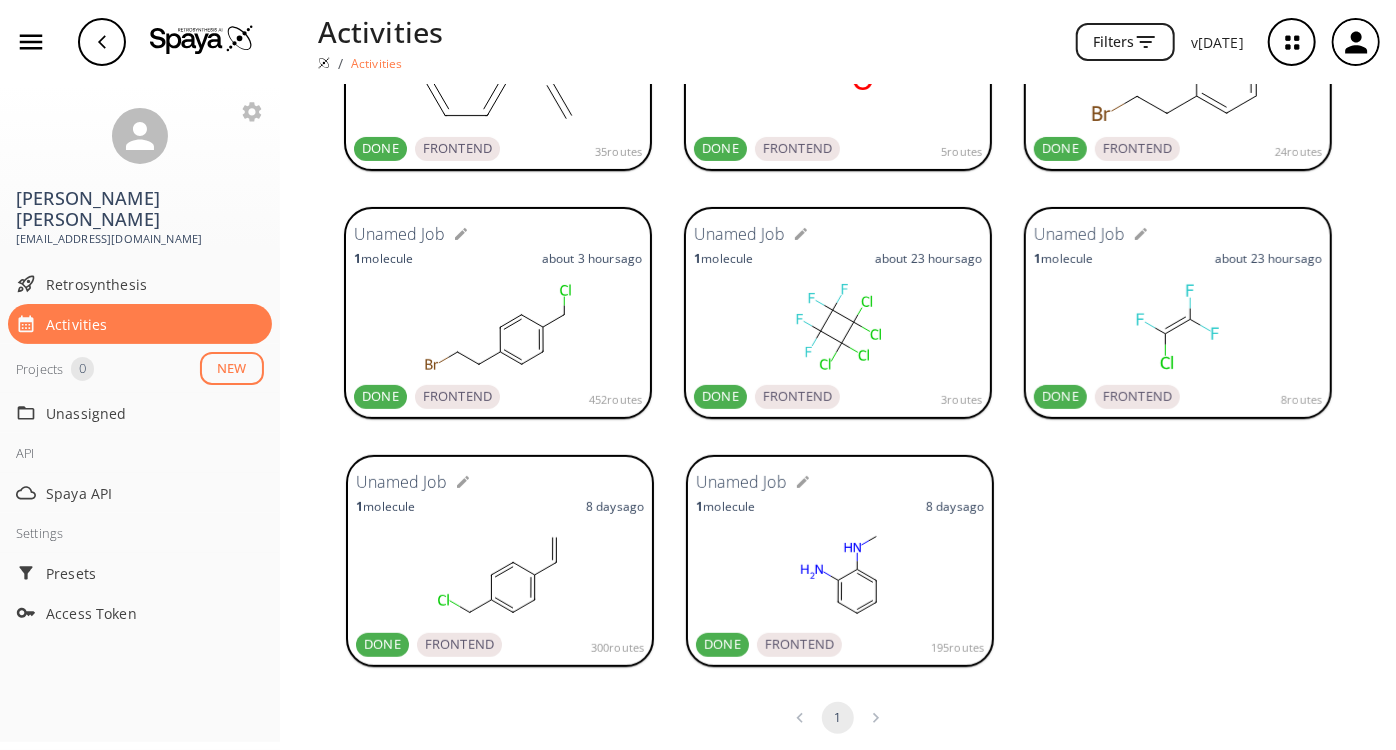 scroll, scrollTop: 0, scrollLeft: 0, axis: both 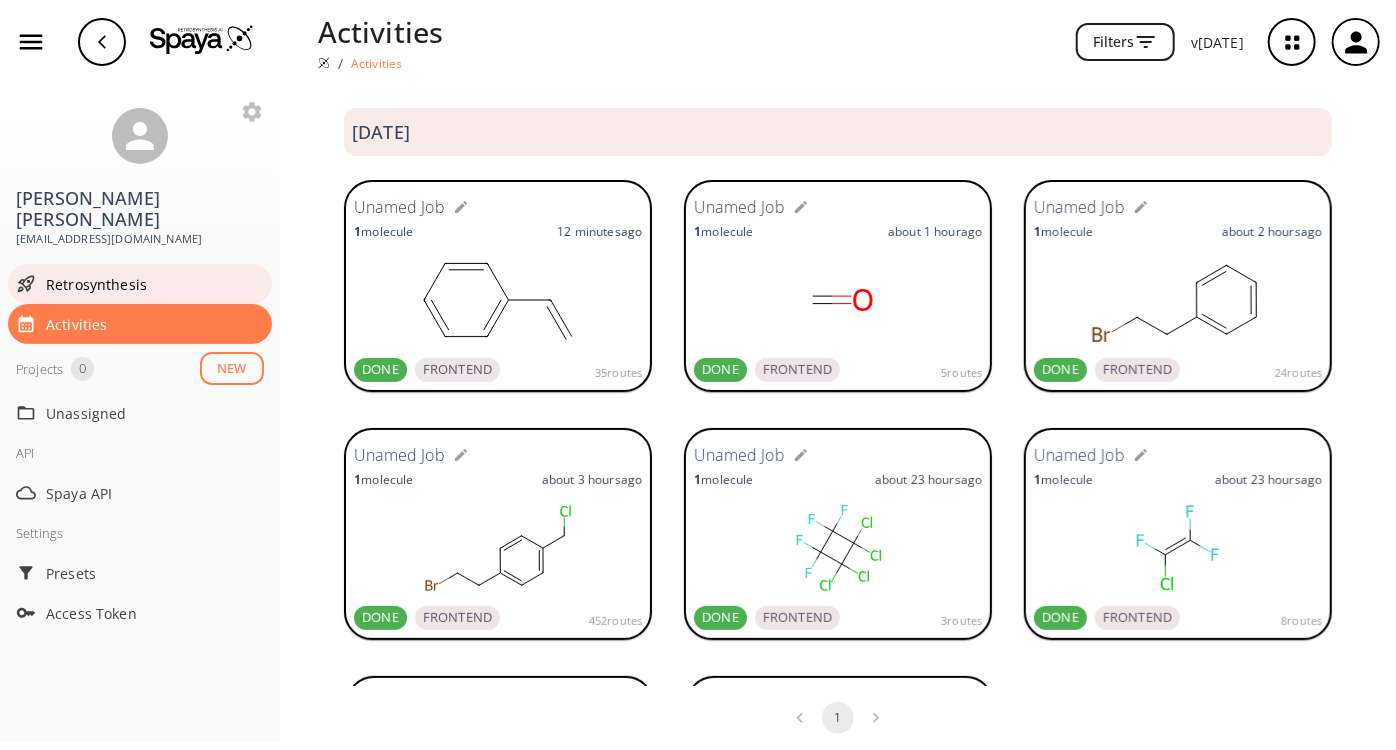 click on "Retrosynthesis" at bounding box center (155, 284) 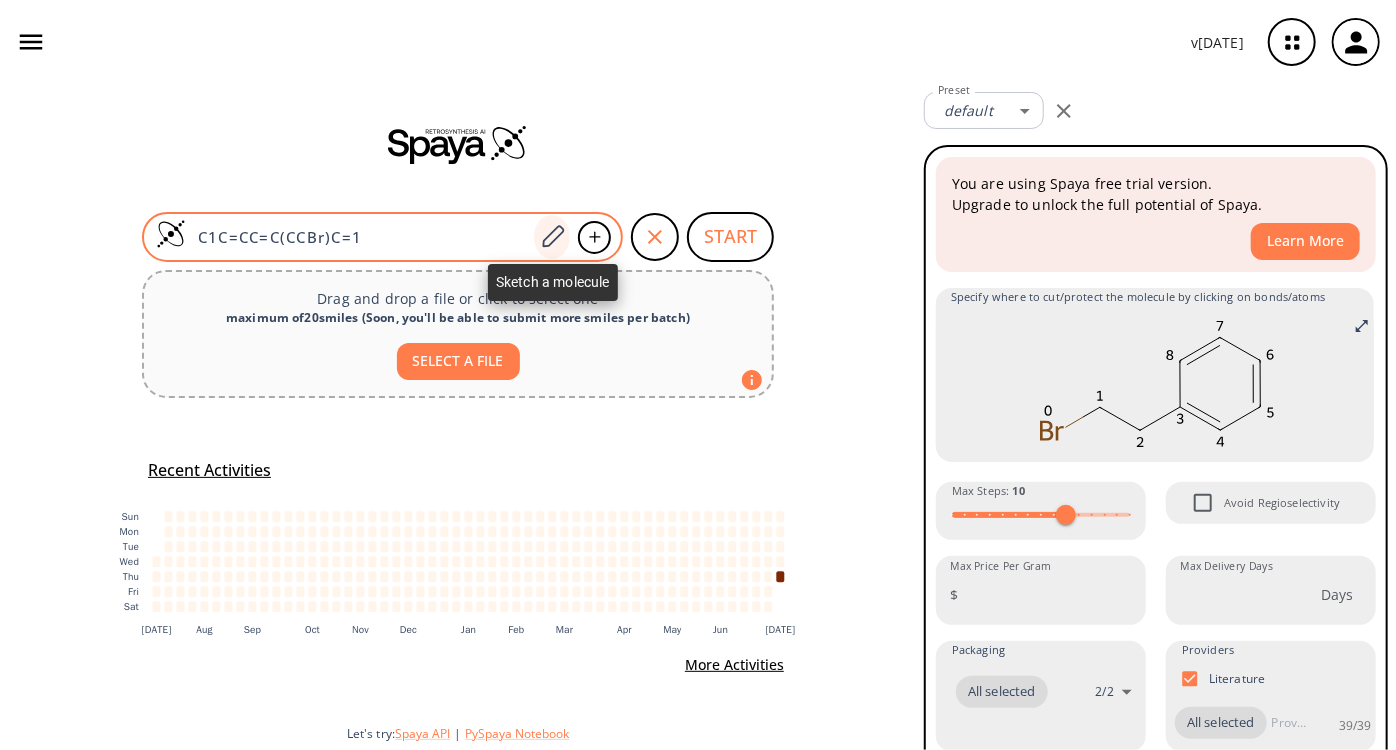 click 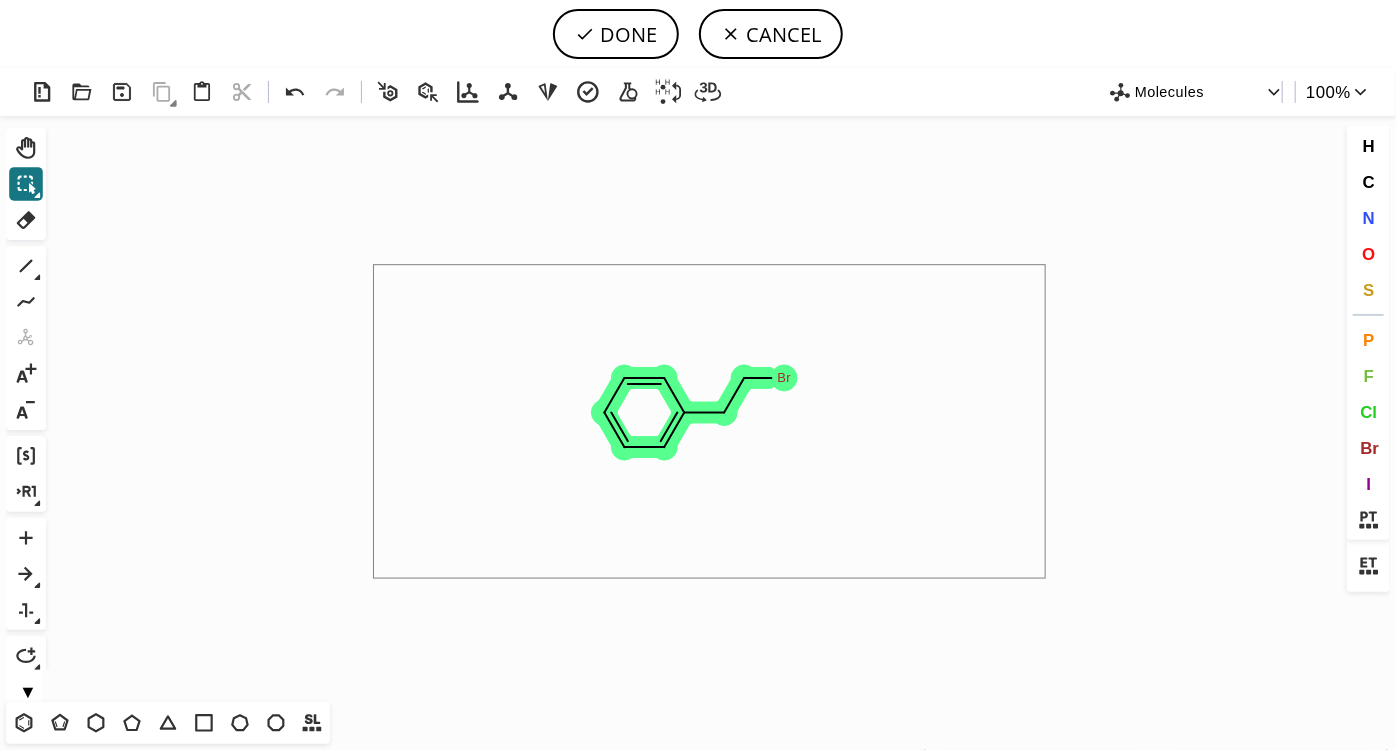 drag, startPoint x: 438, startPoint y: 331, endPoint x: 1180, endPoint y: 592, distance: 786.5653 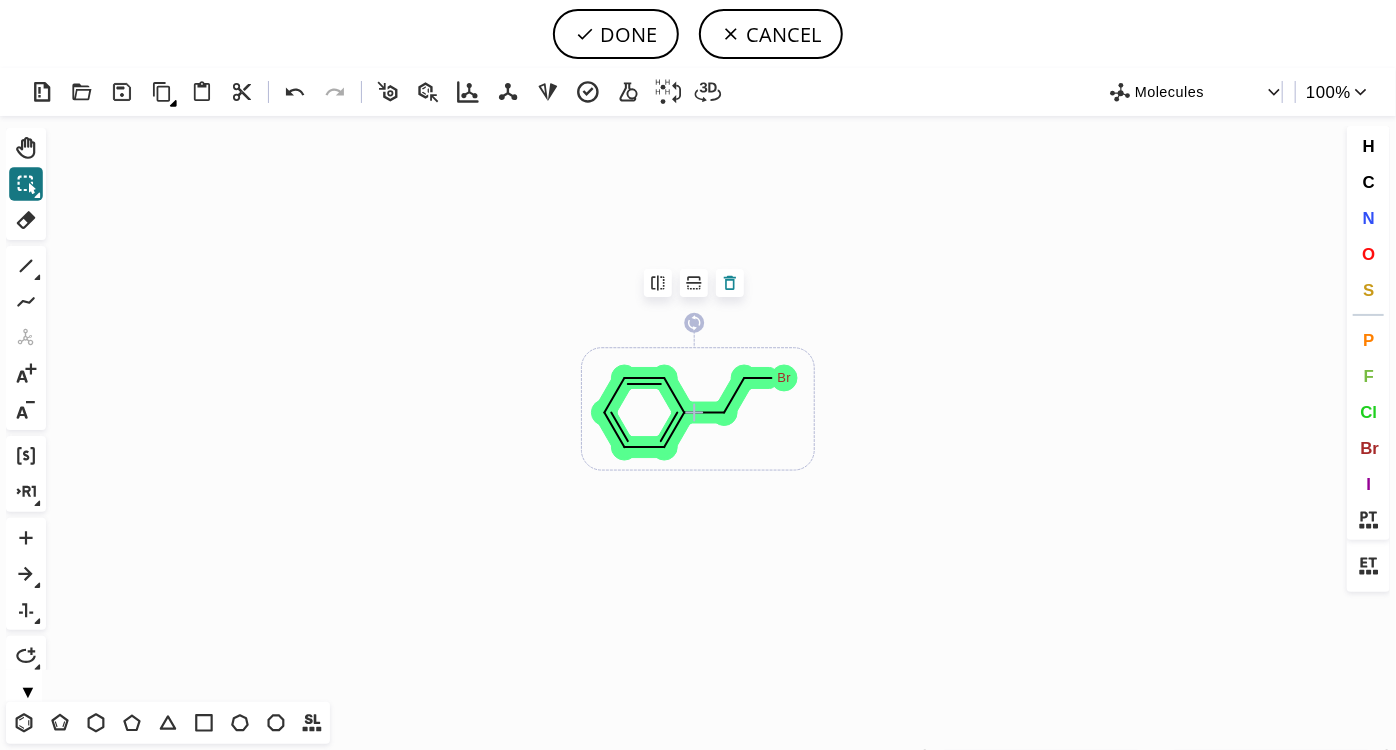 click 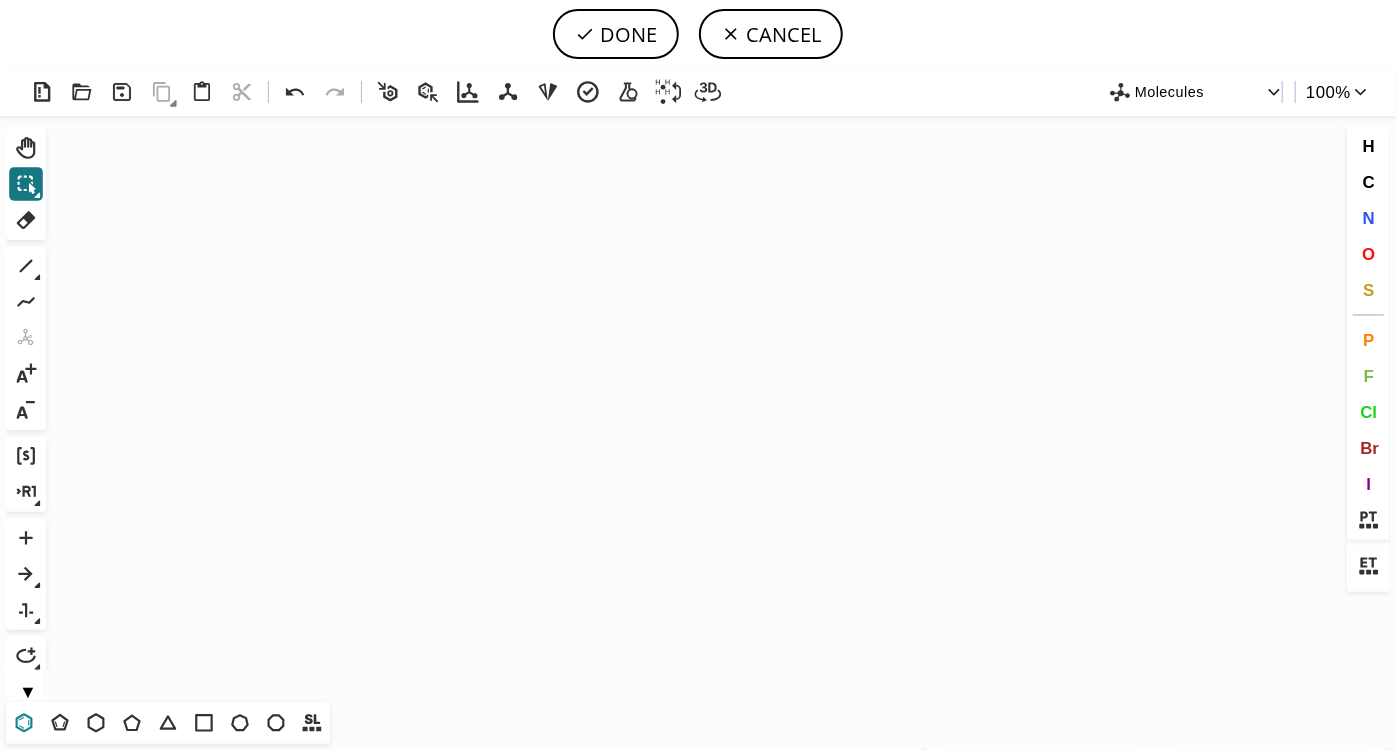 drag, startPoint x: 16, startPoint y: 719, endPoint x: 31, endPoint y: 710, distance: 17.492855 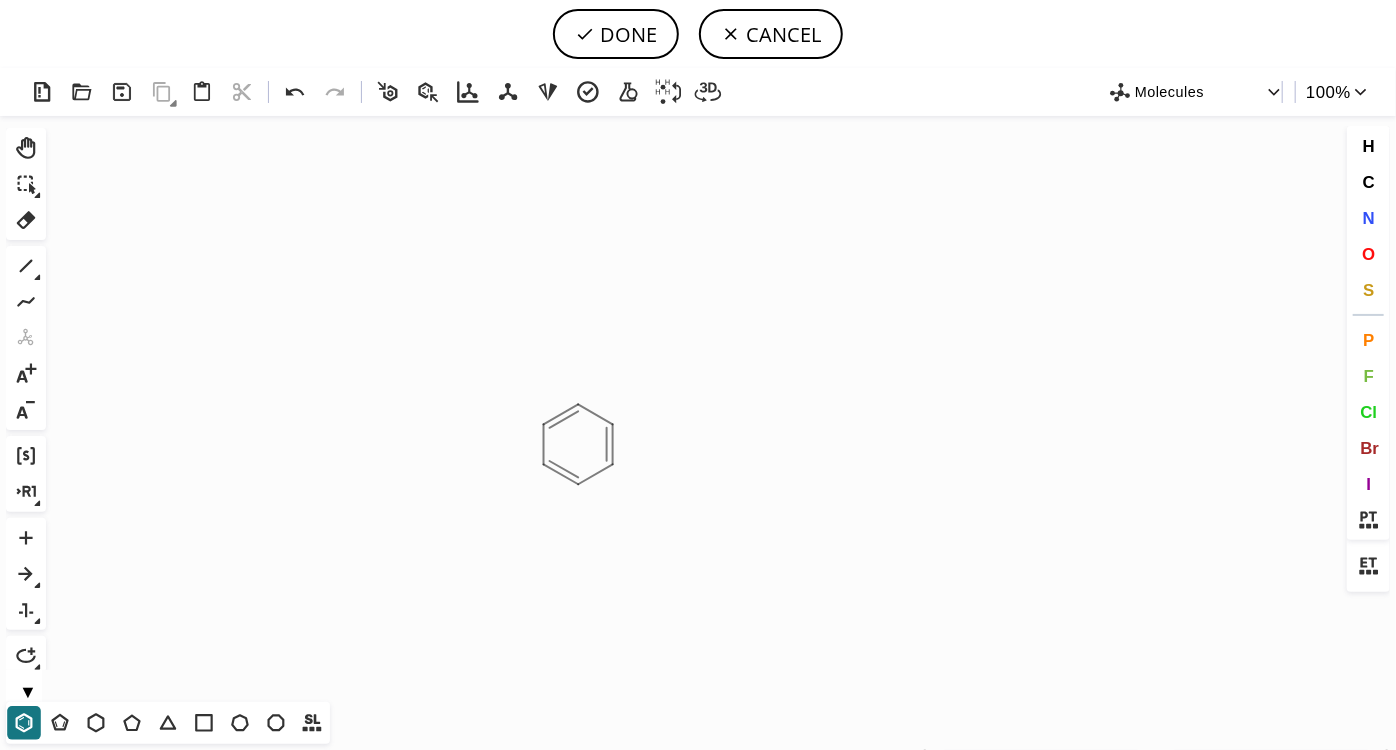 click on "Created with [PERSON_NAME] 2.3.0" 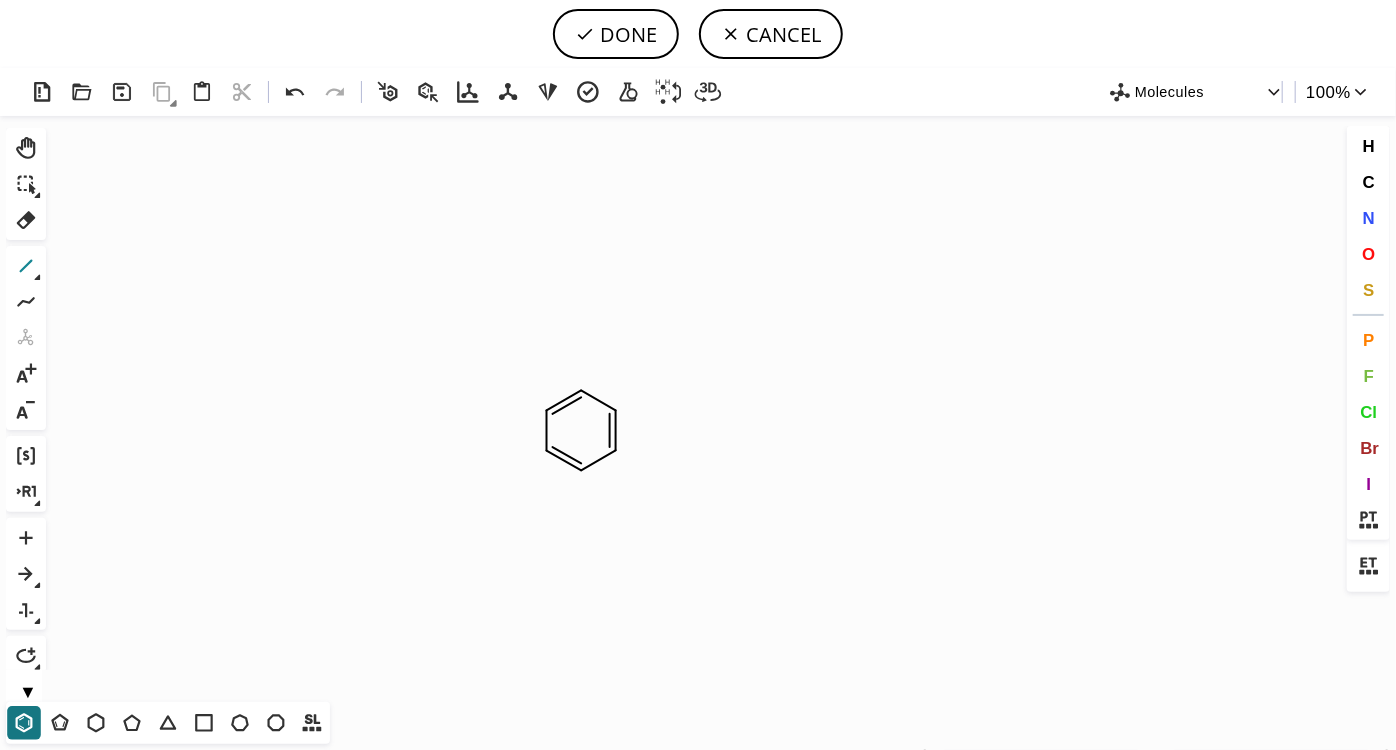 click 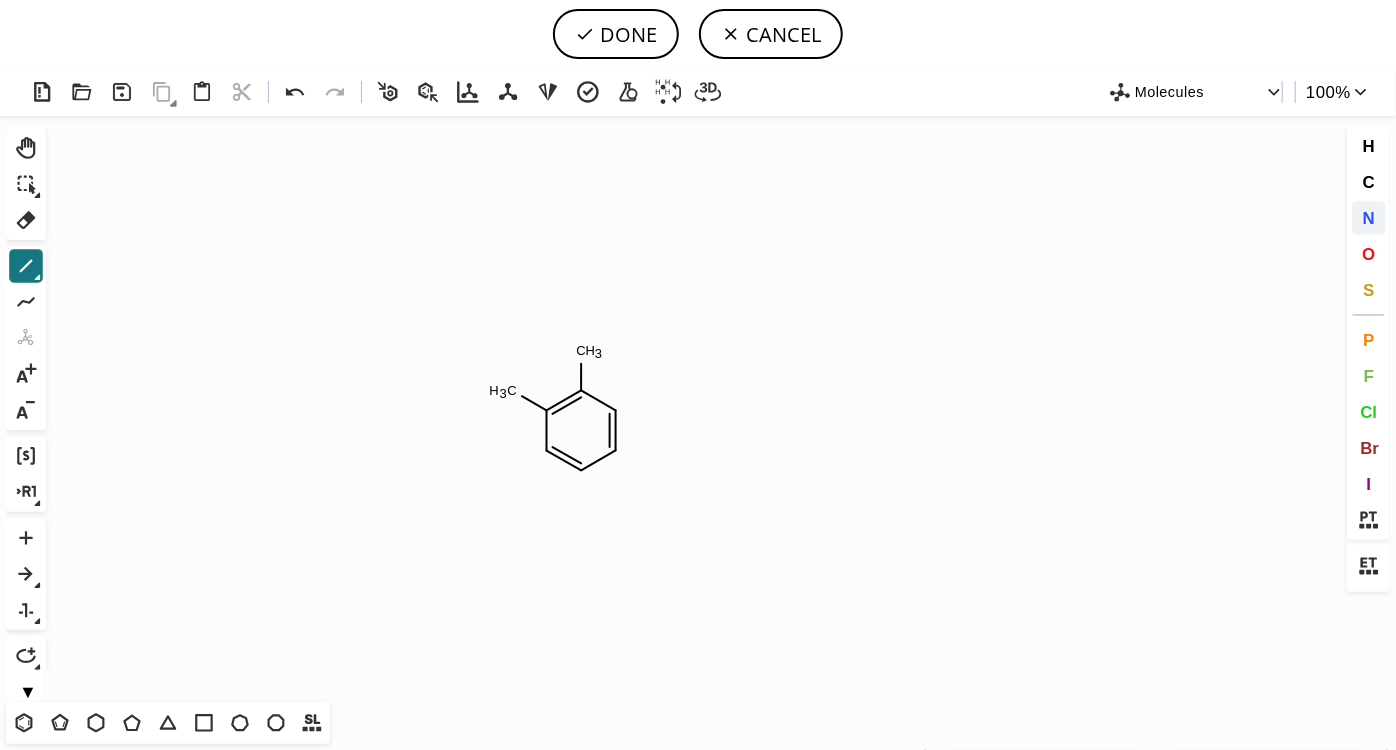 click on "N" at bounding box center (1368, 217) 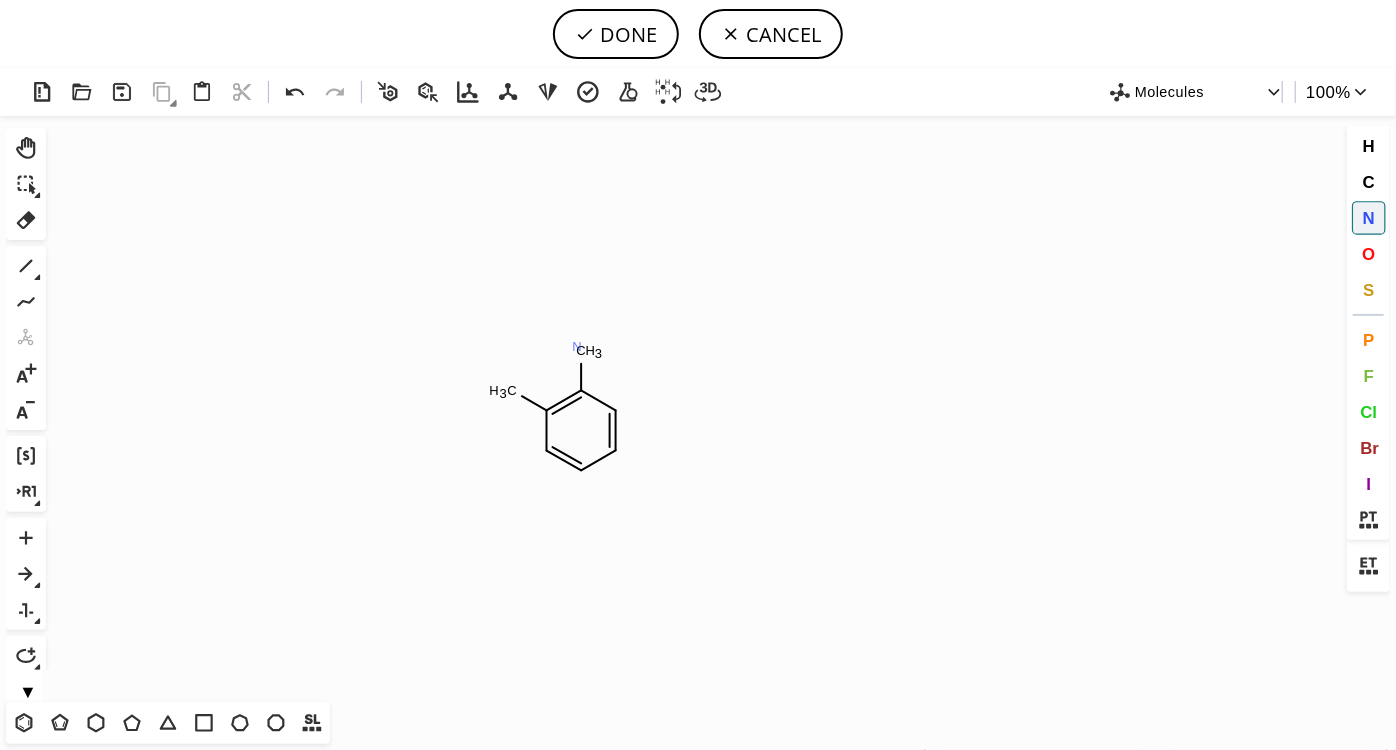 click on "N" 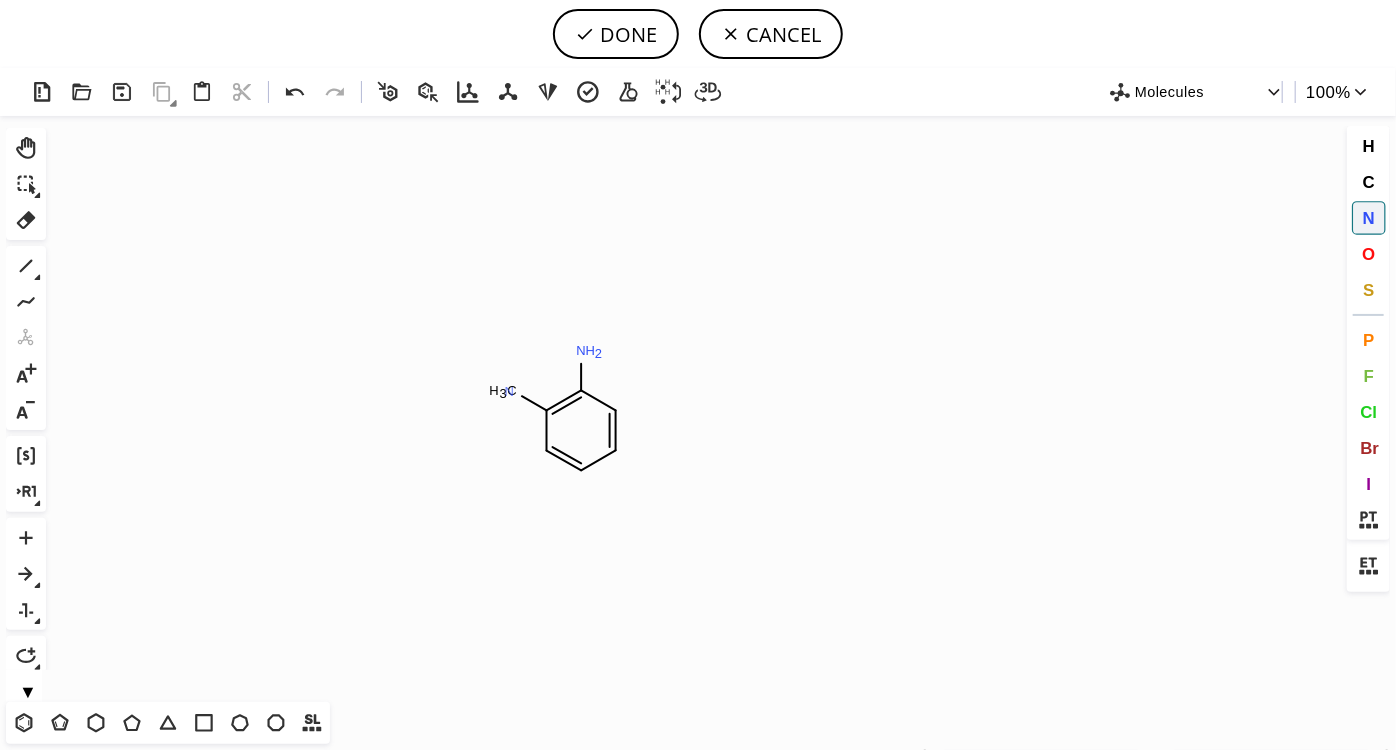 click on "N" 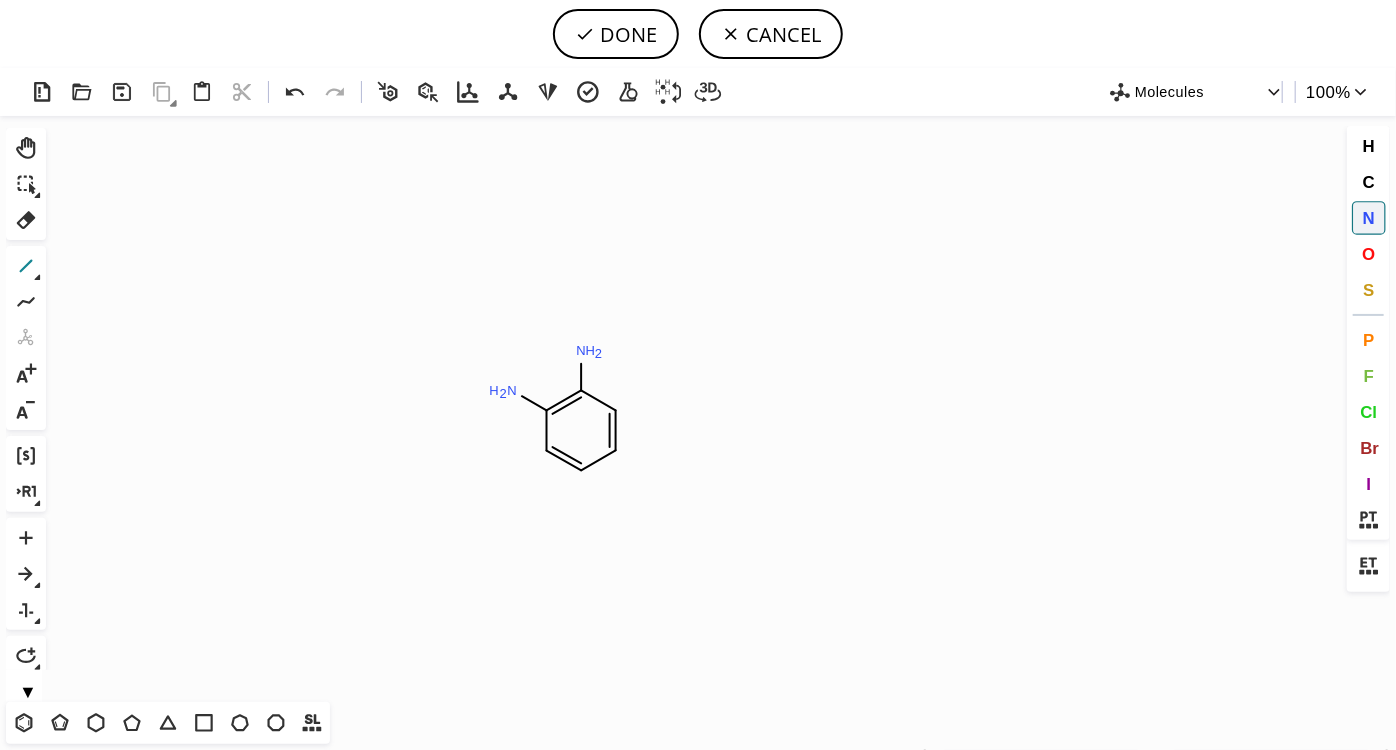 click 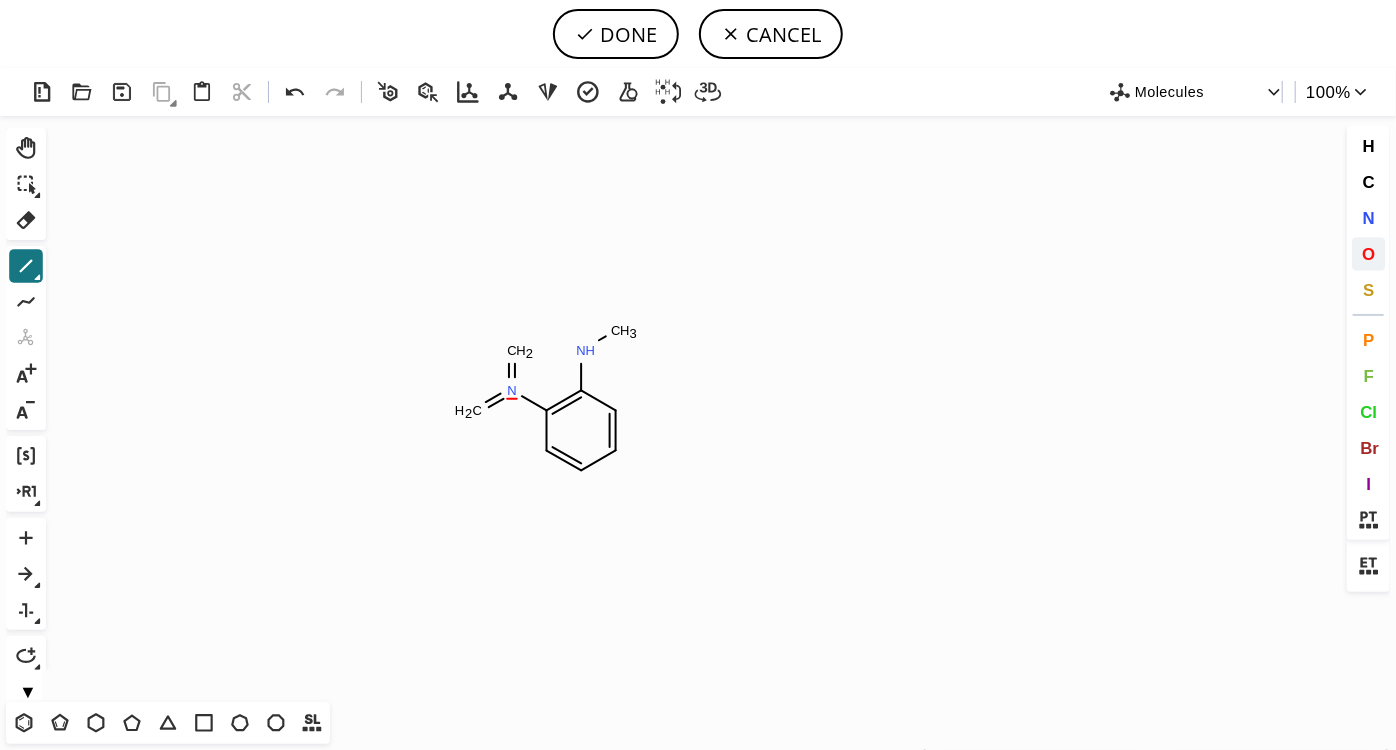 click on "O" at bounding box center (1368, 253) 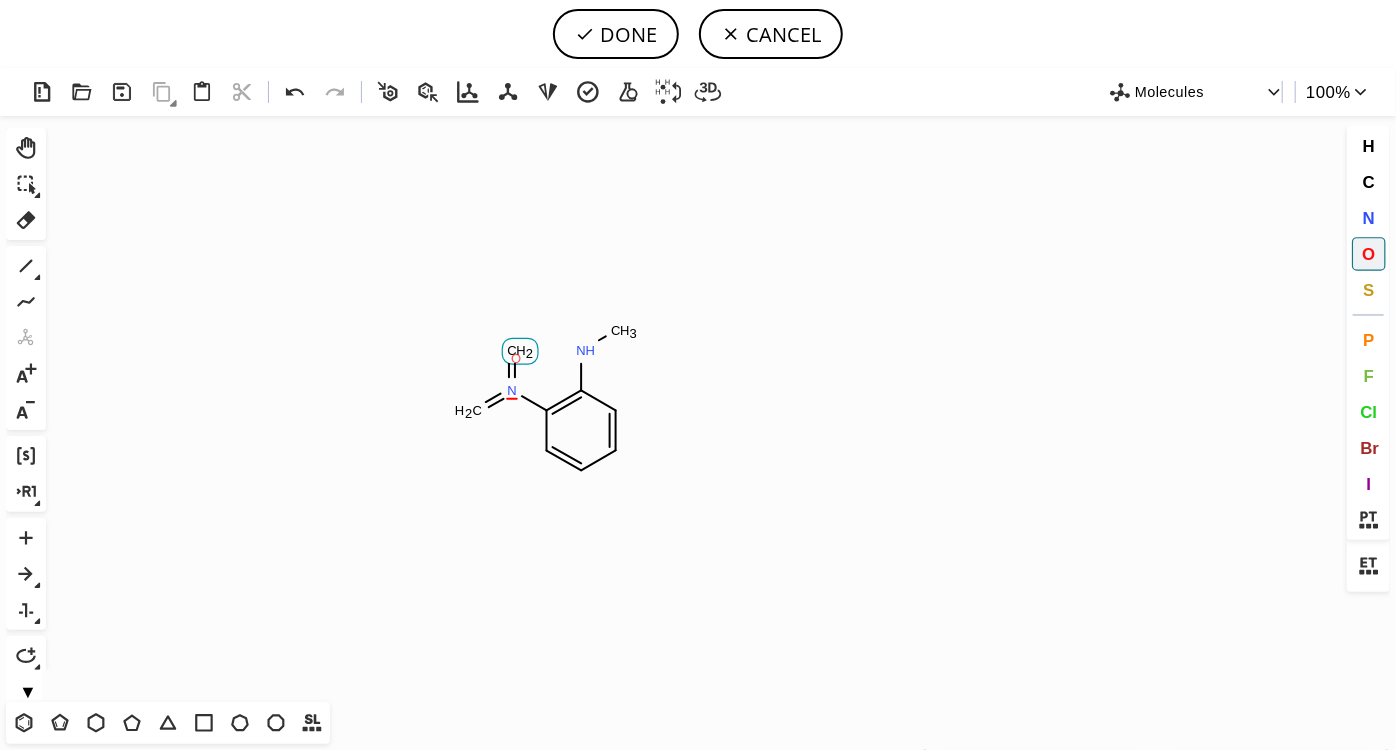 click on "O" 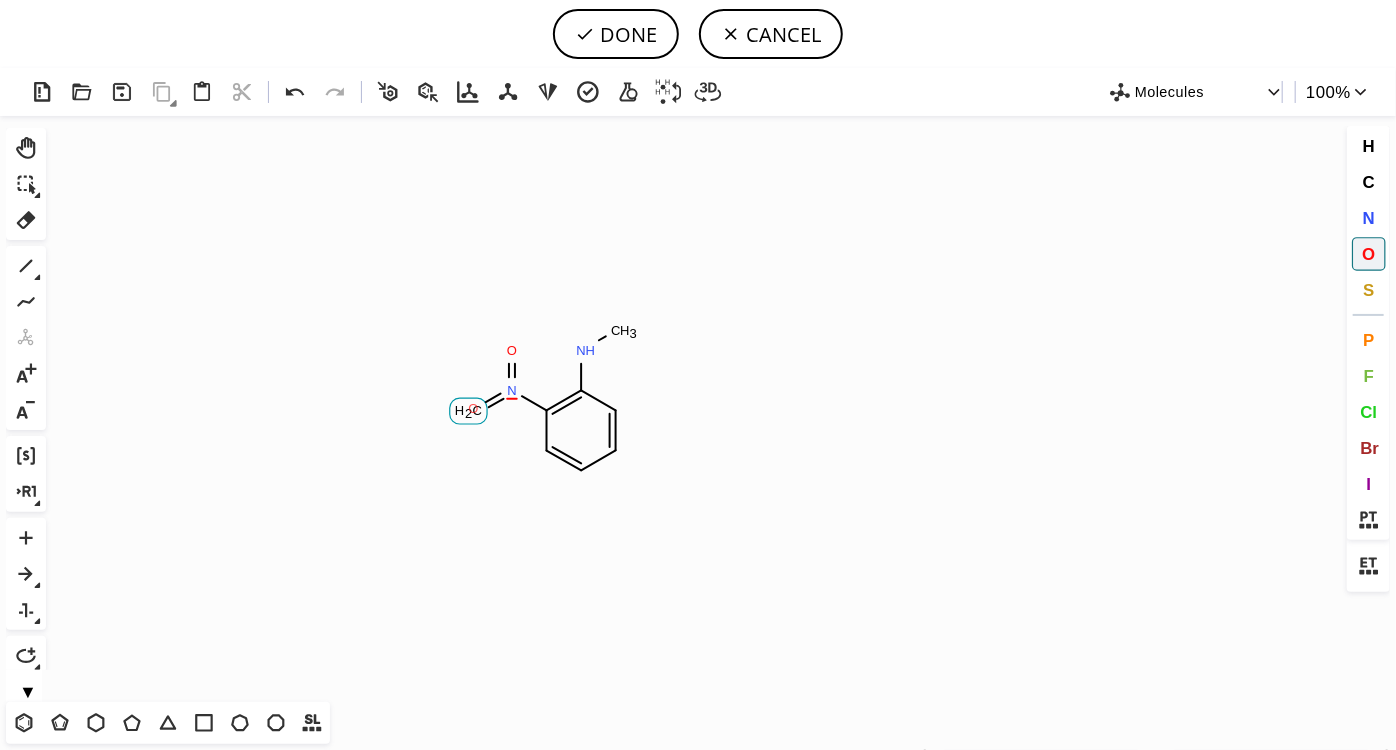 click on "O" 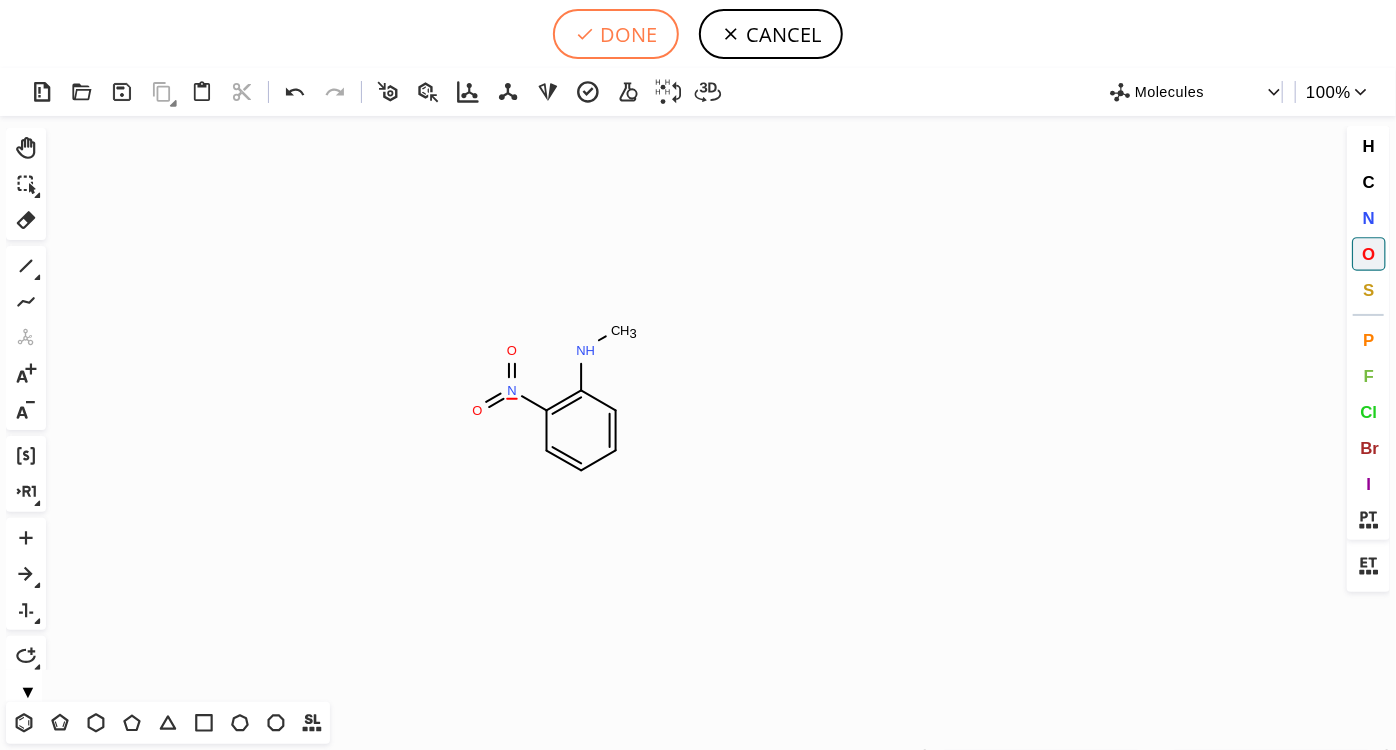click on "DONE" at bounding box center [616, 34] 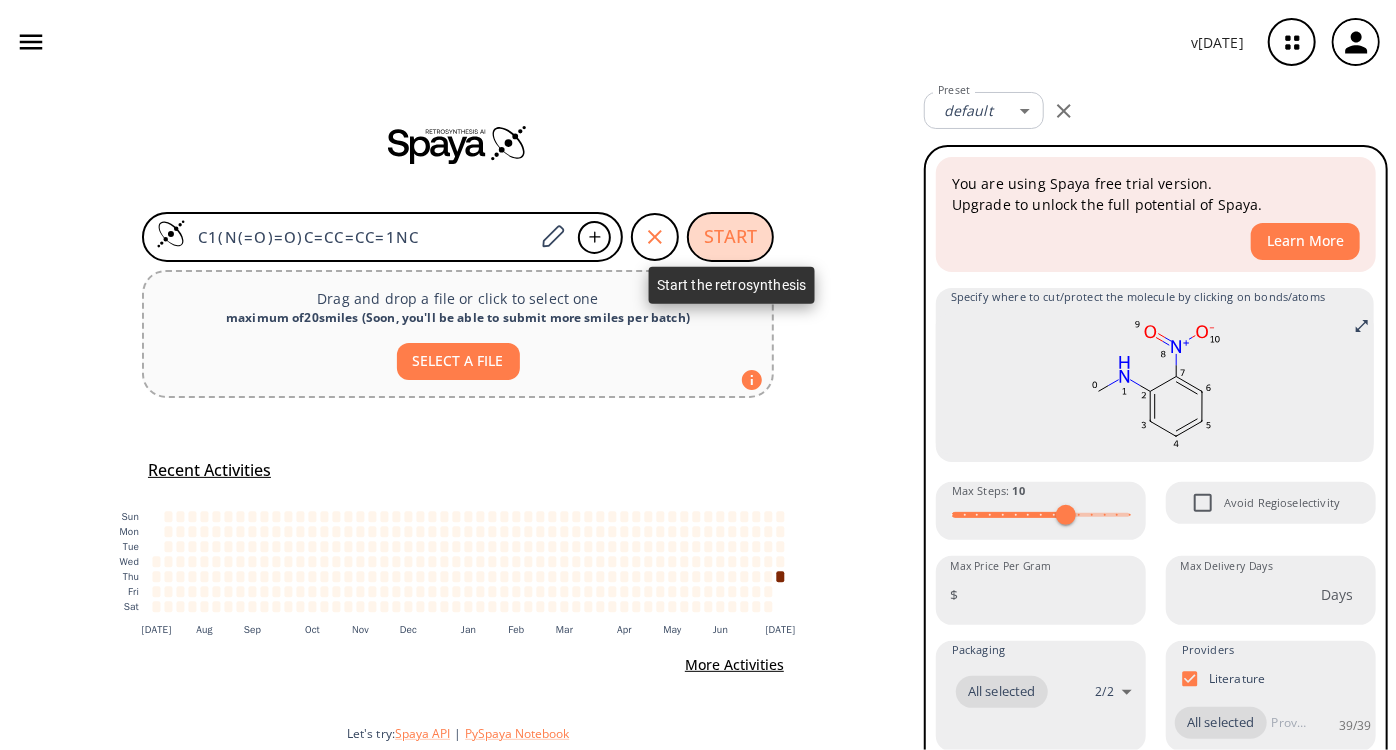 click on "START" at bounding box center (730, 237) 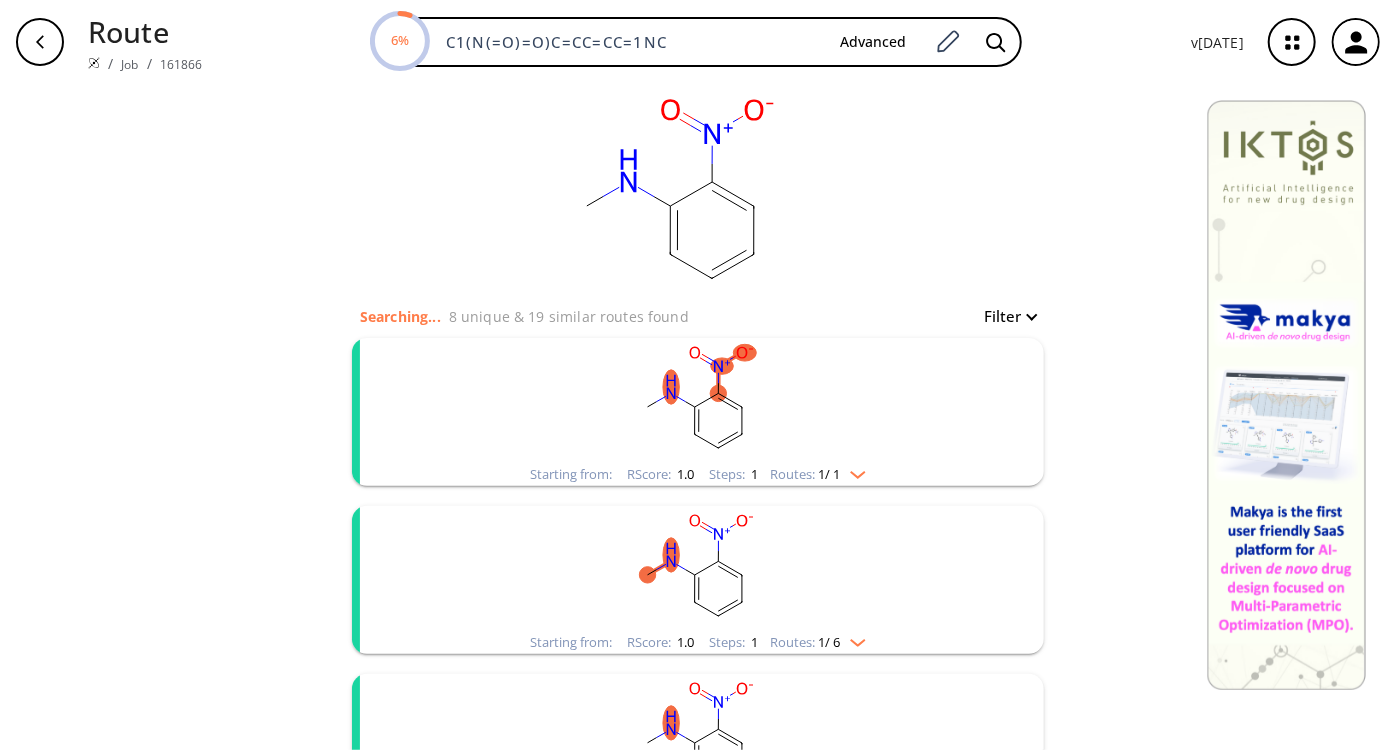 click 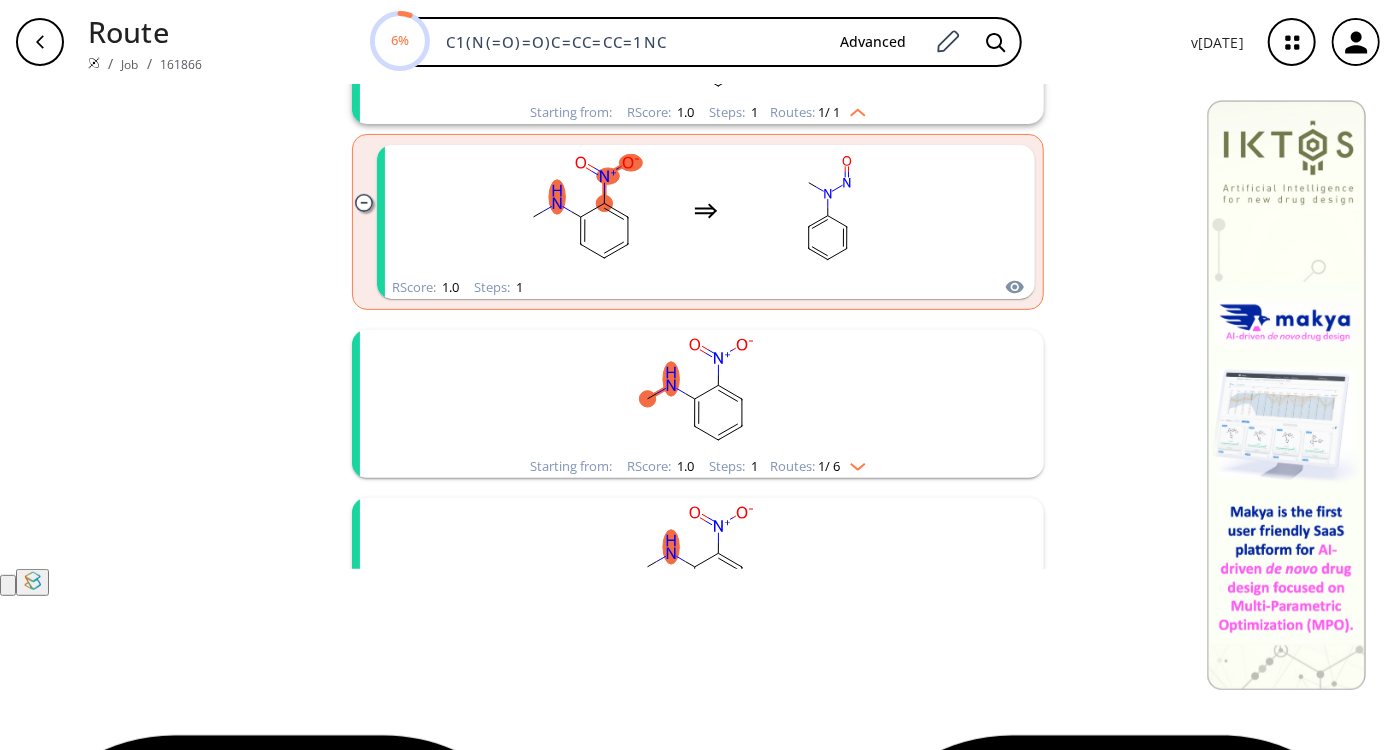 scroll, scrollTop: 272, scrollLeft: 0, axis: vertical 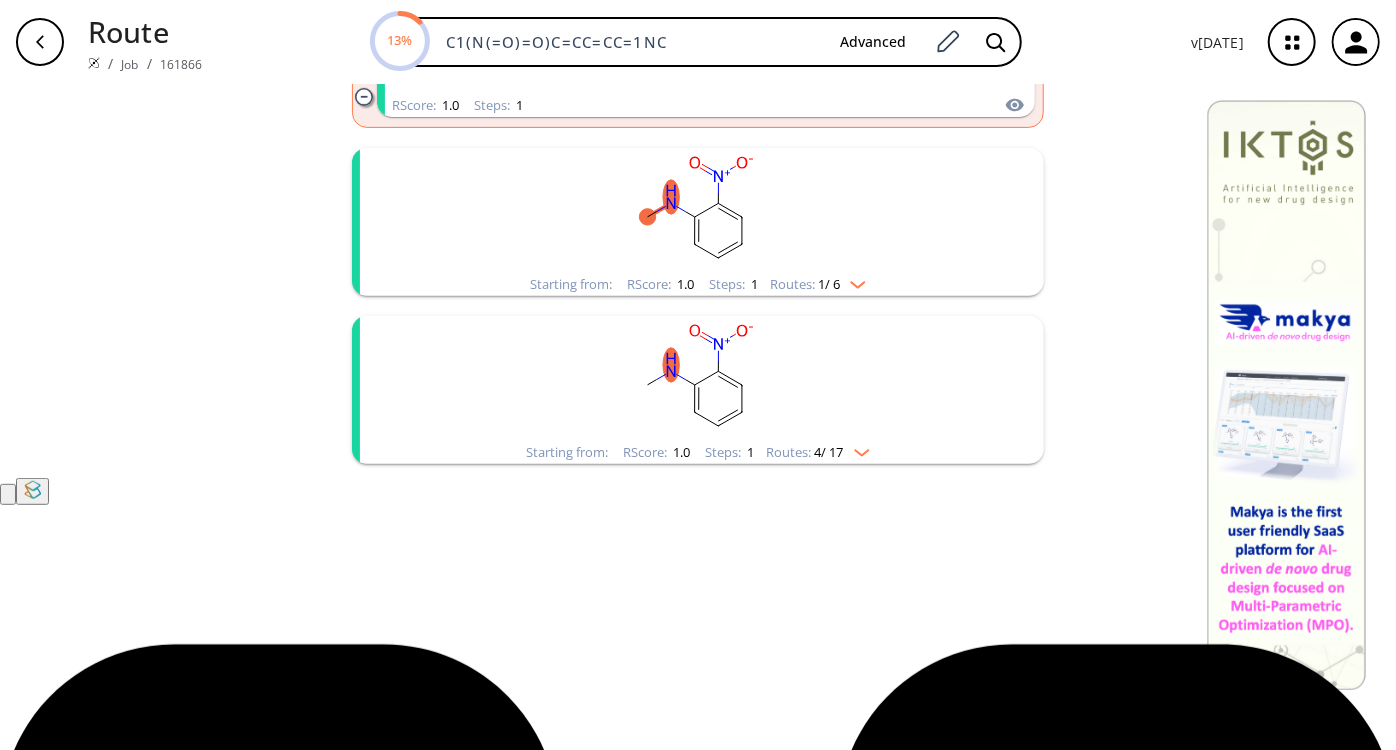 click 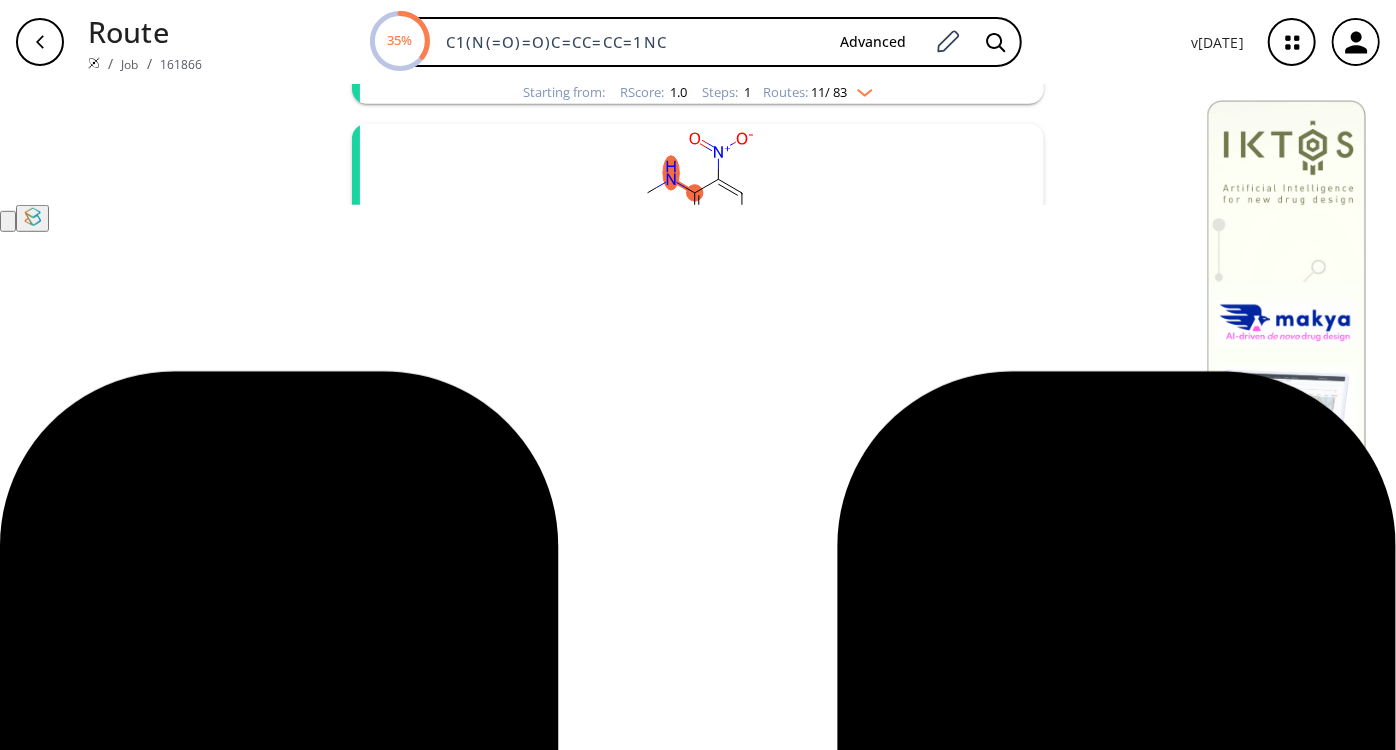 scroll, scrollTop: 727, scrollLeft: 0, axis: vertical 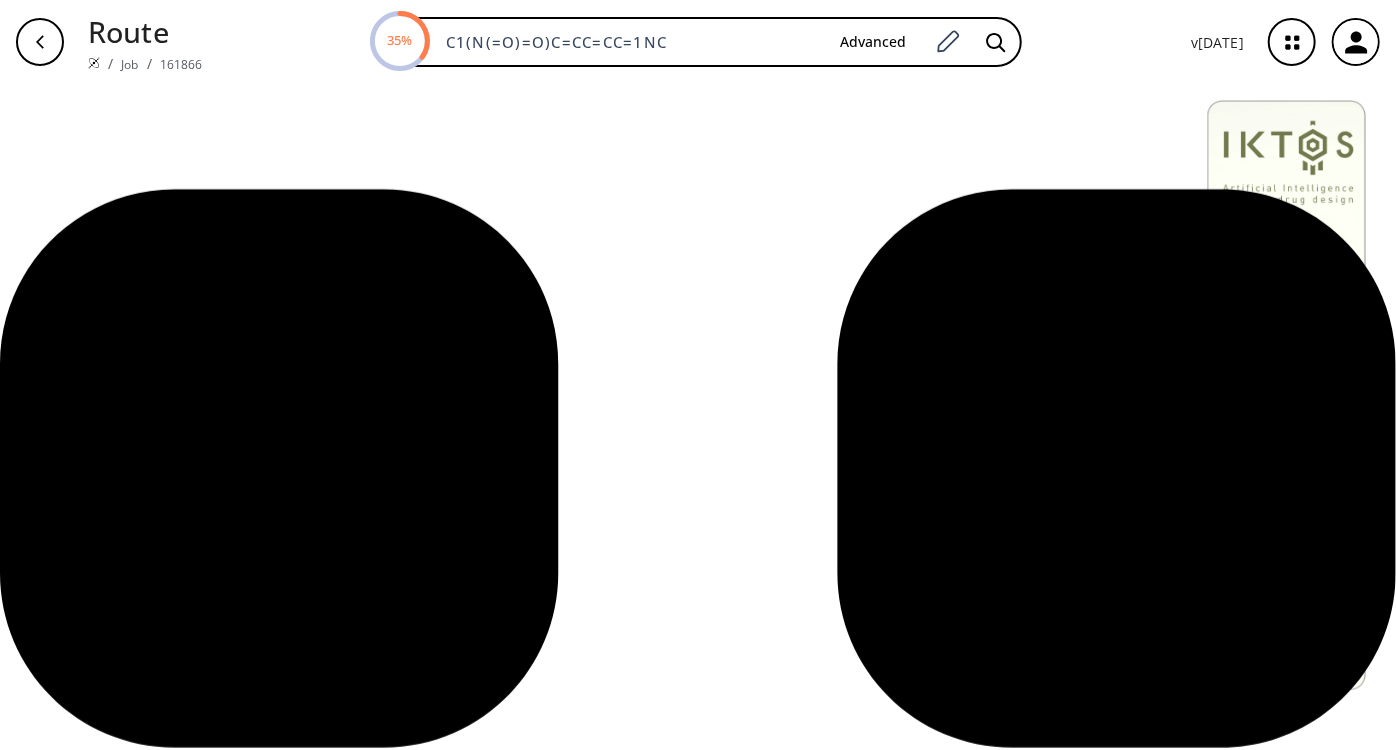 click 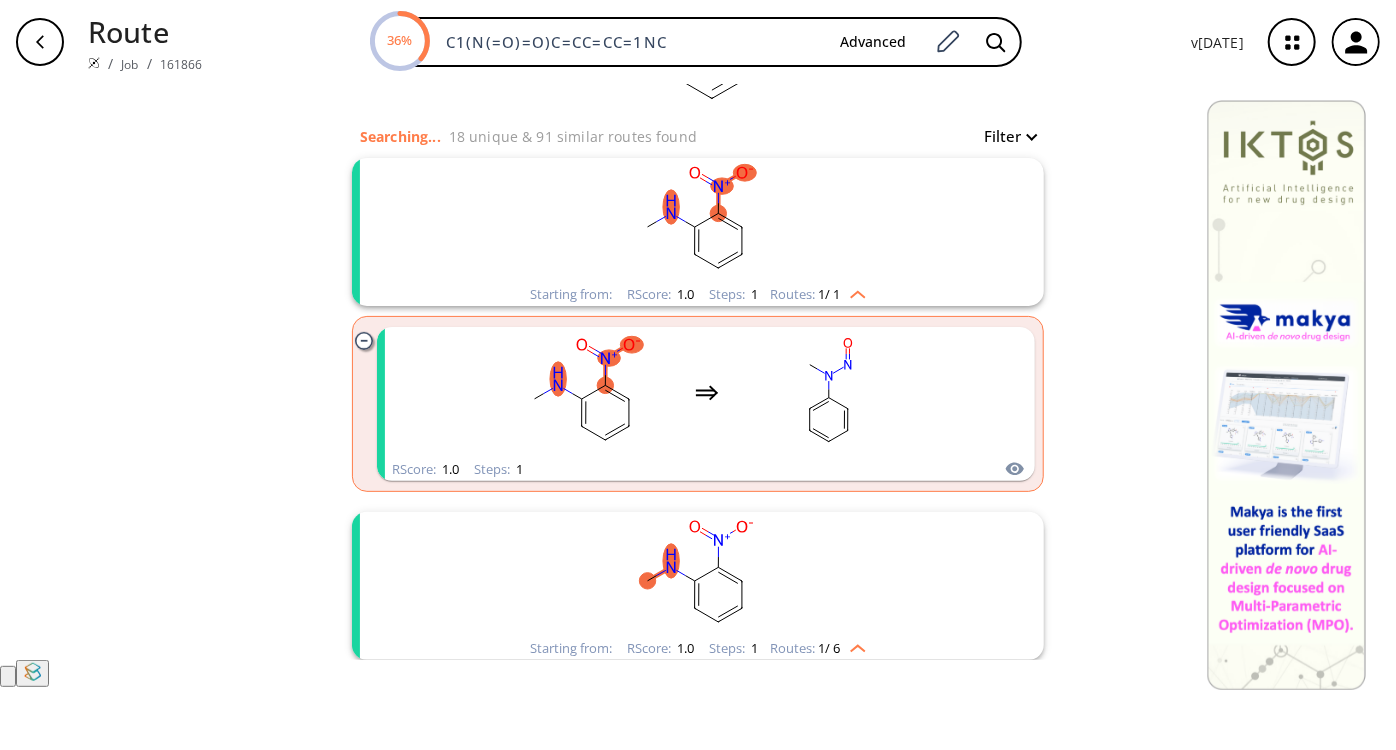 scroll, scrollTop: 0, scrollLeft: 0, axis: both 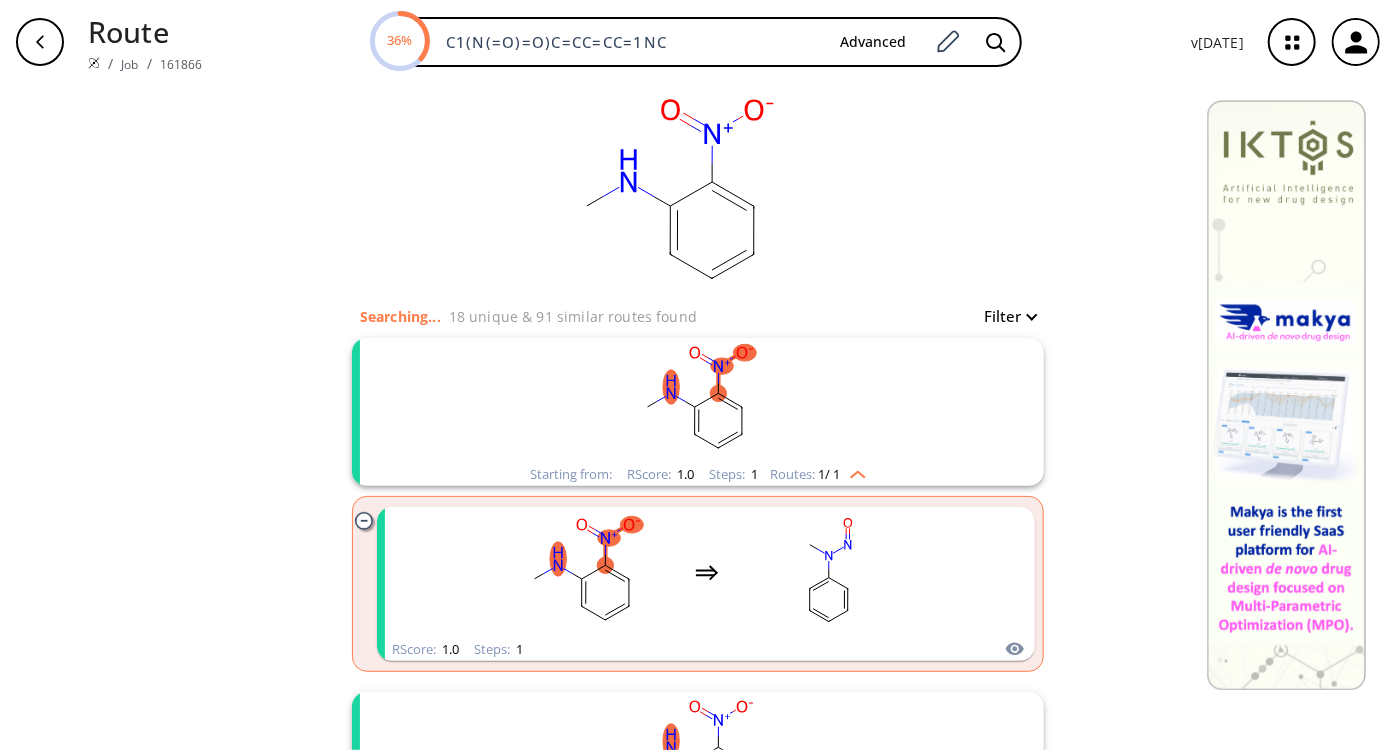 click 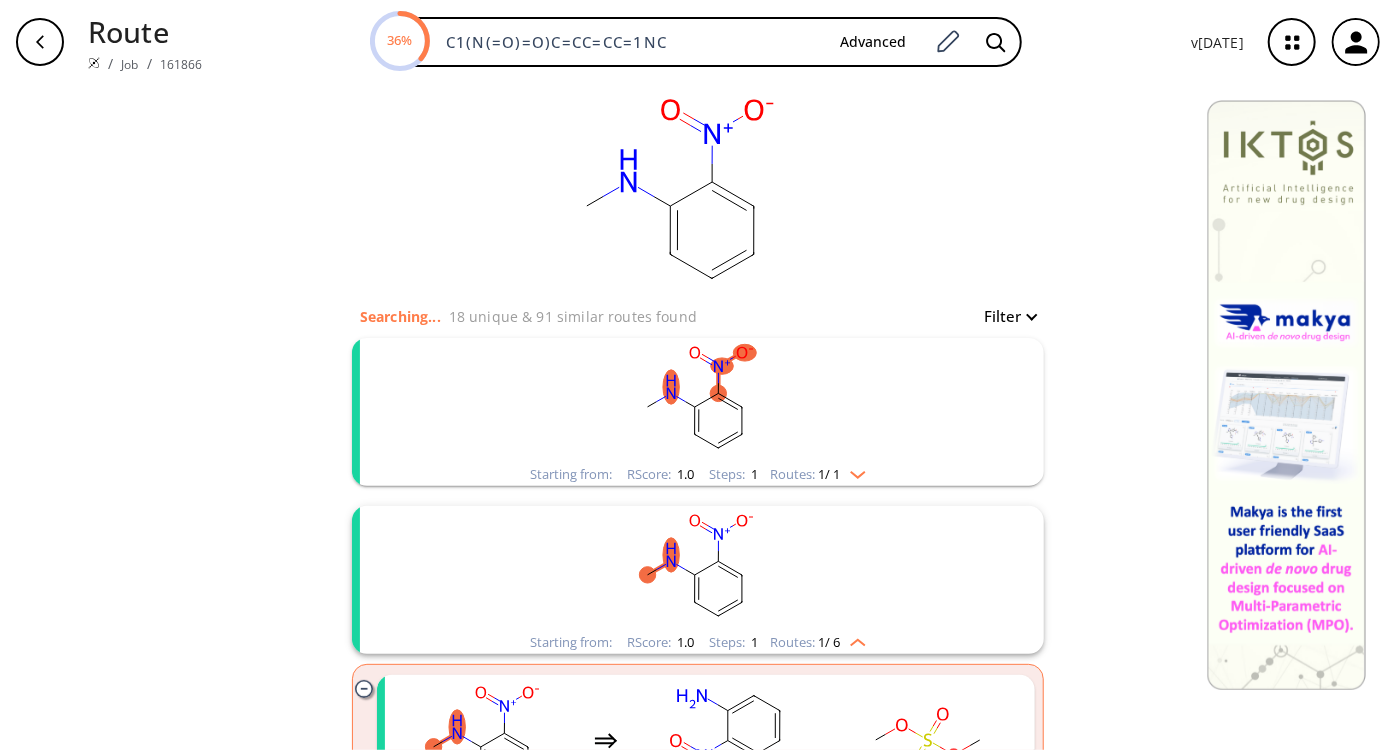 click 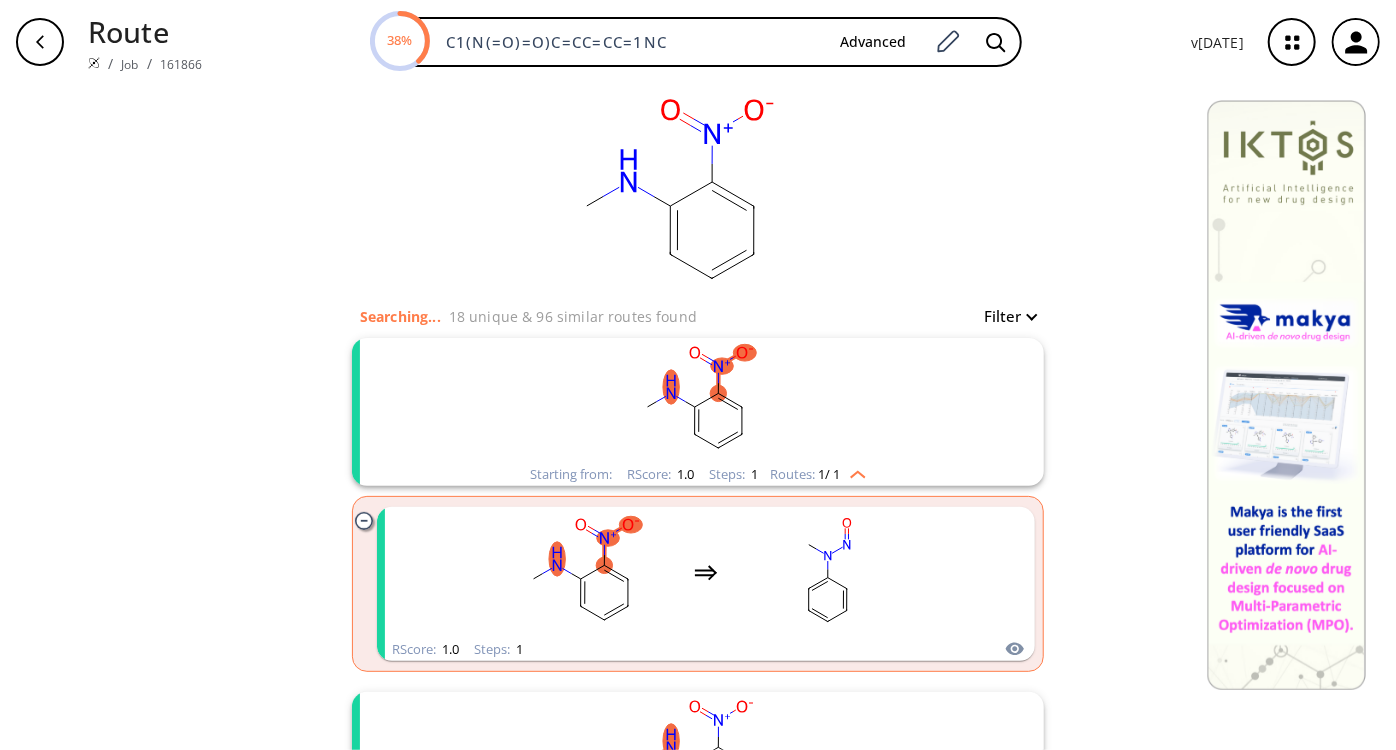click 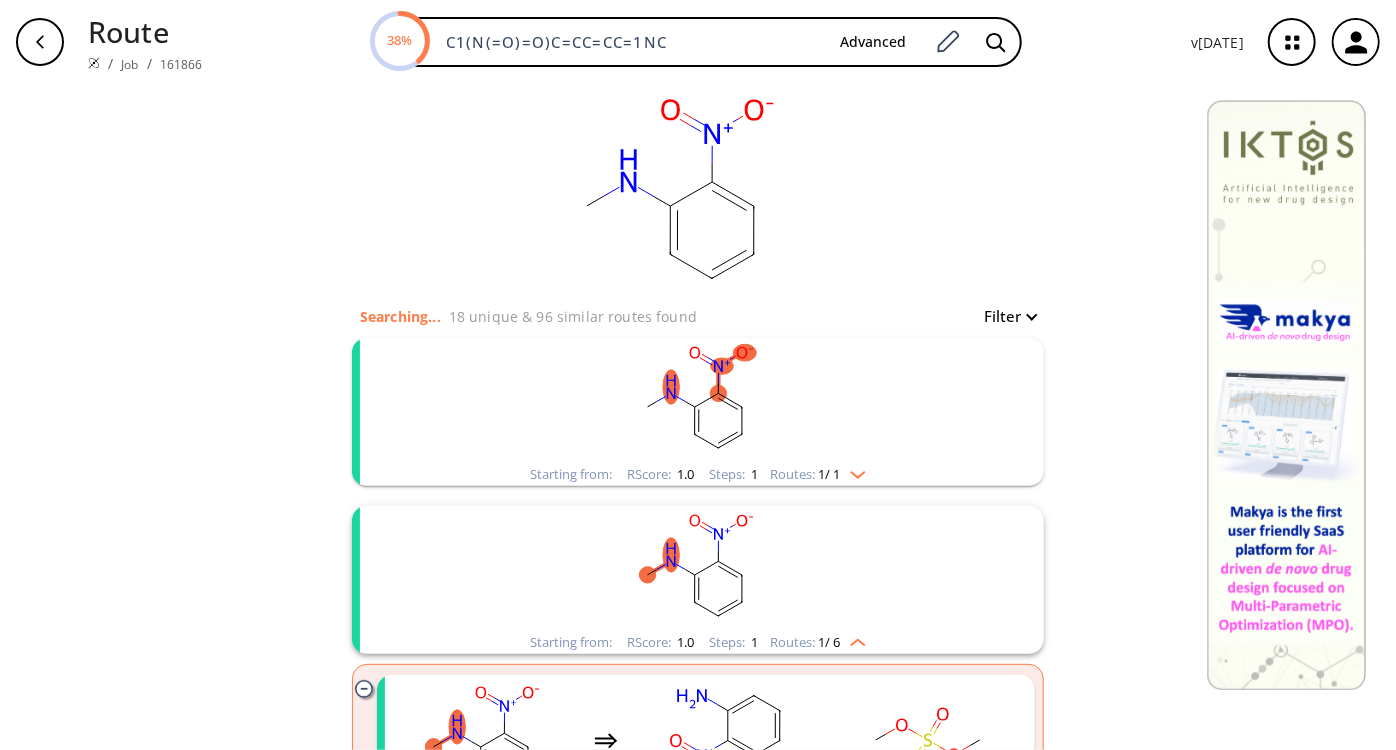 click 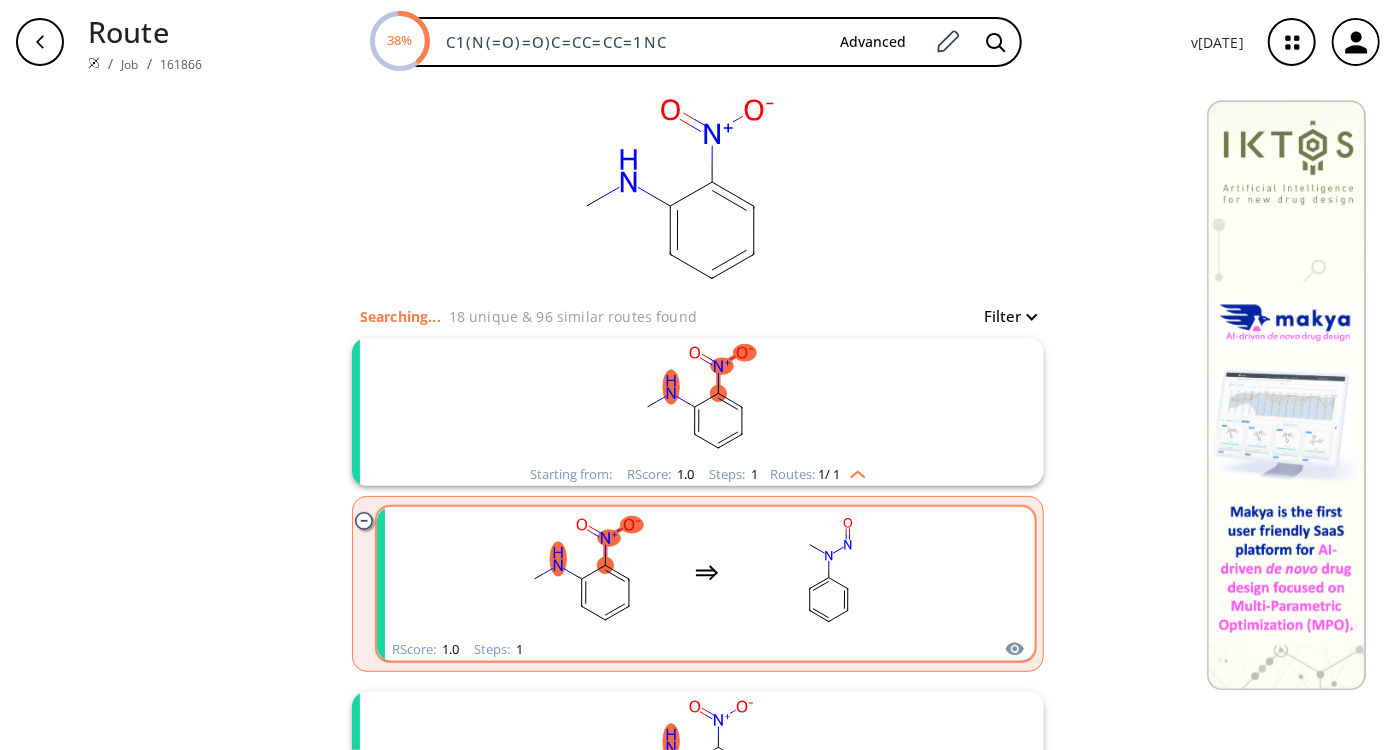 click 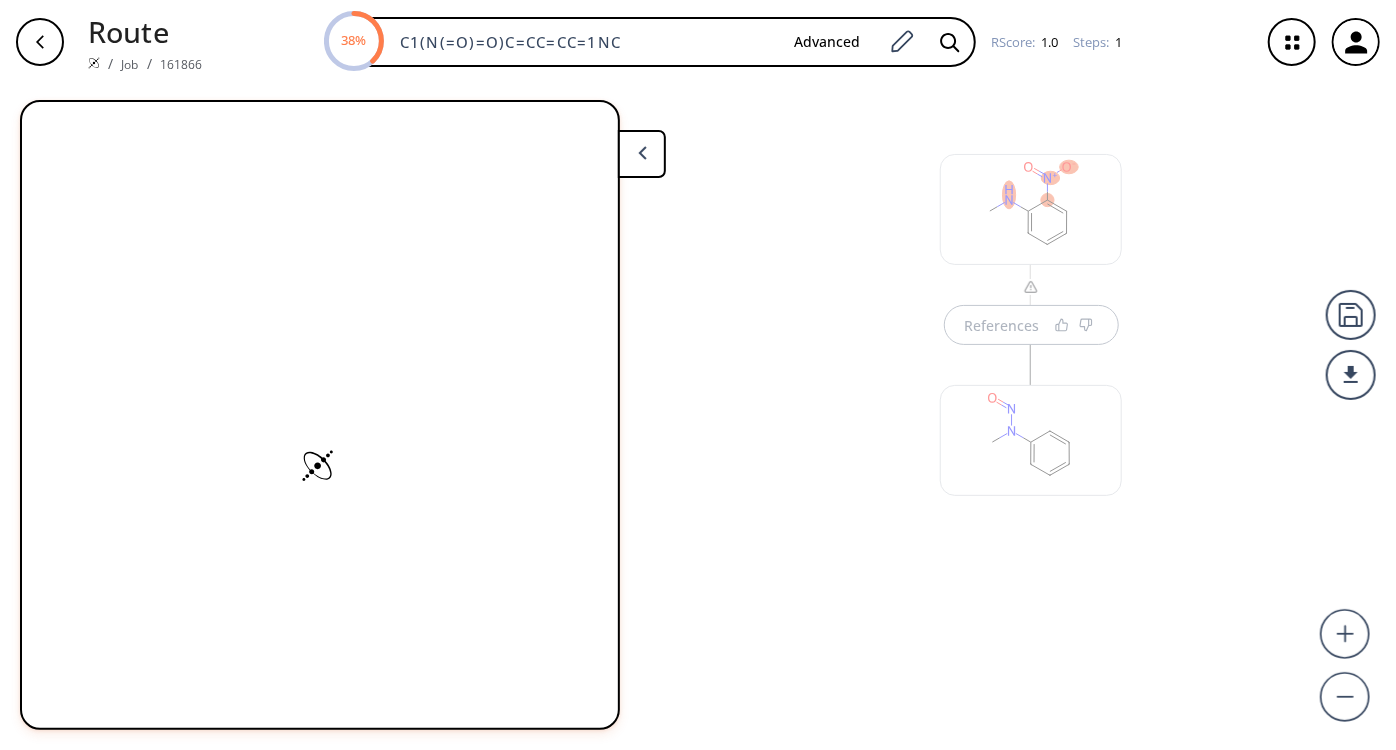 click at bounding box center (1031, 209) 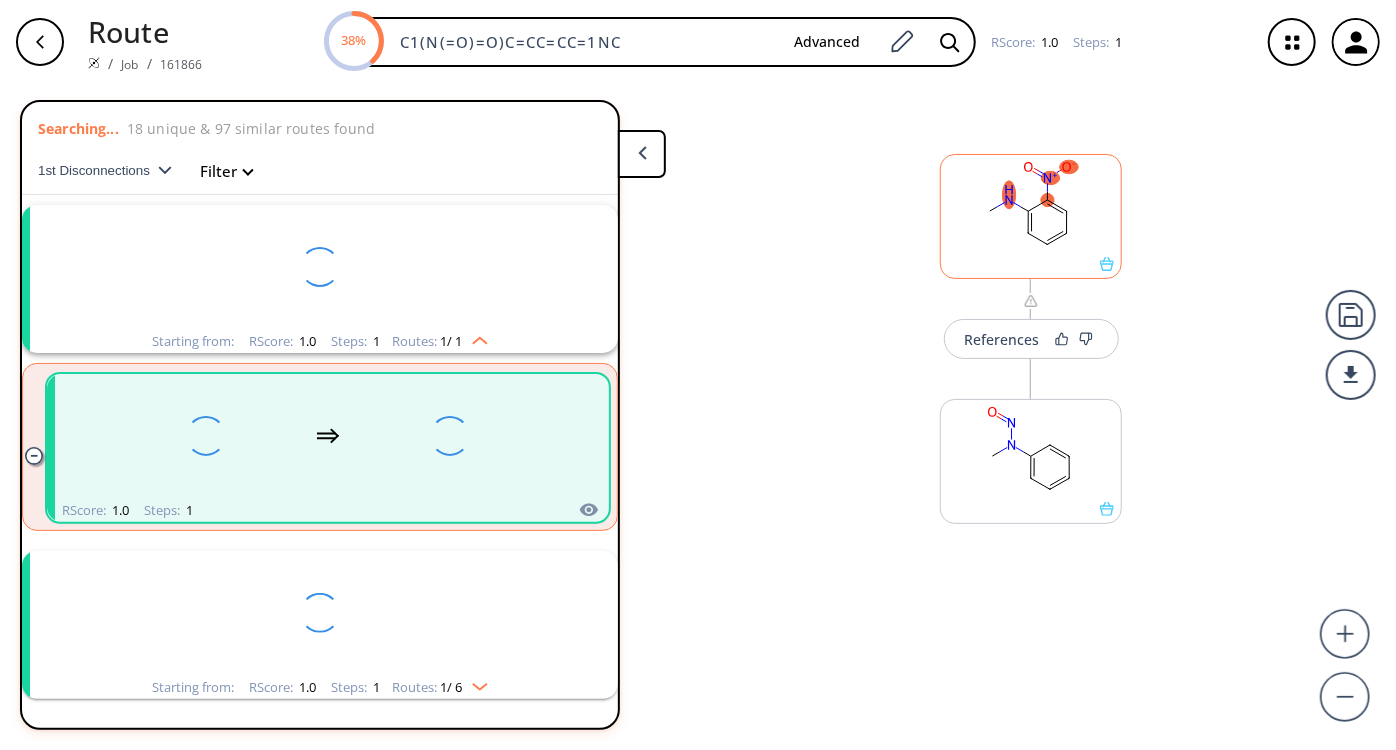 scroll, scrollTop: 43, scrollLeft: 0, axis: vertical 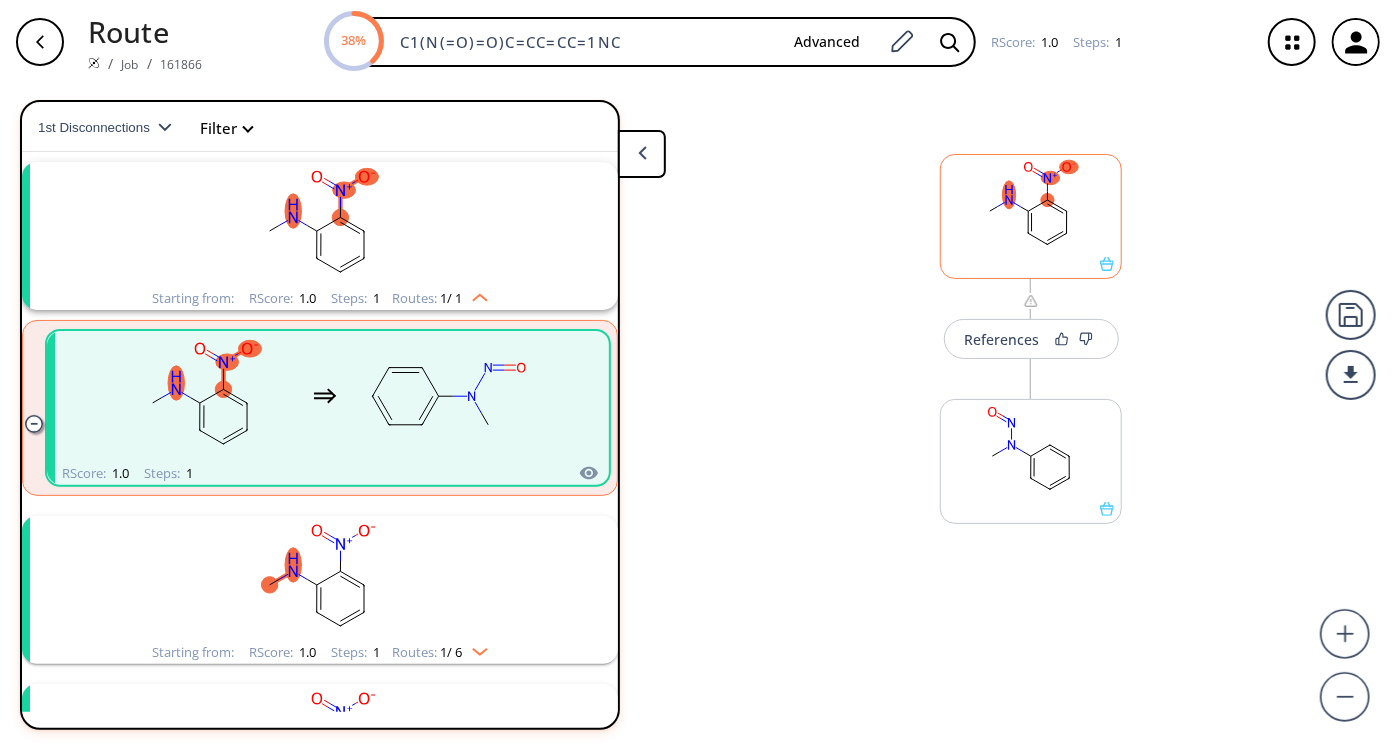 click 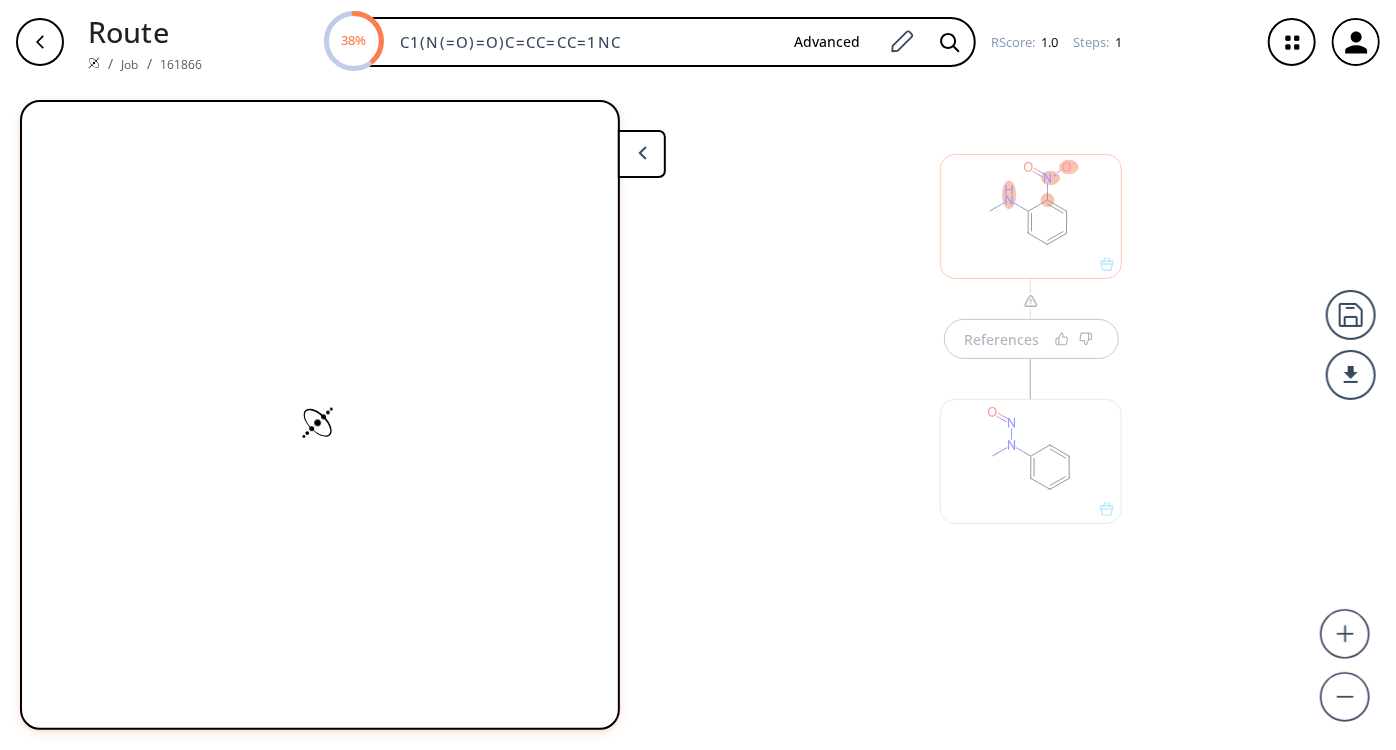 scroll, scrollTop: 0, scrollLeft: 0, axis: both 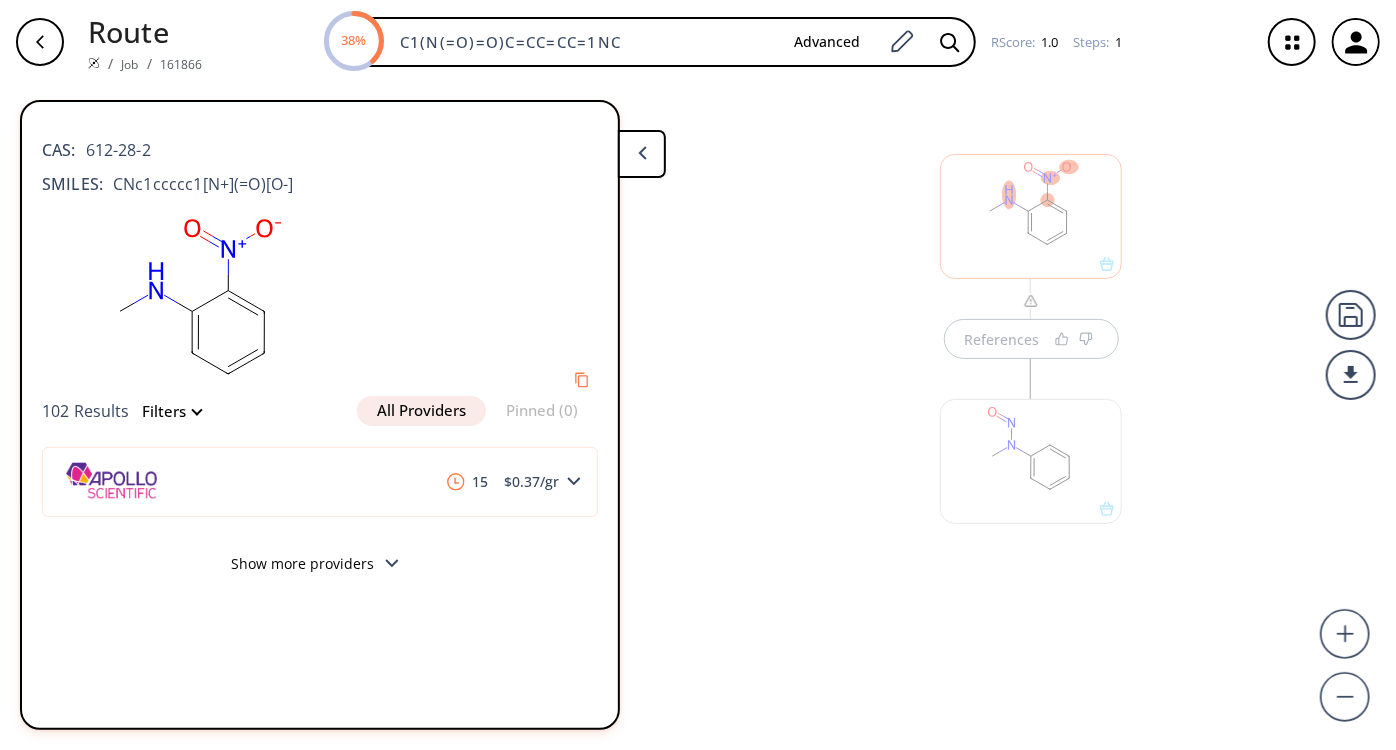 click on "Show more providers" at bounding box center [320, 566] 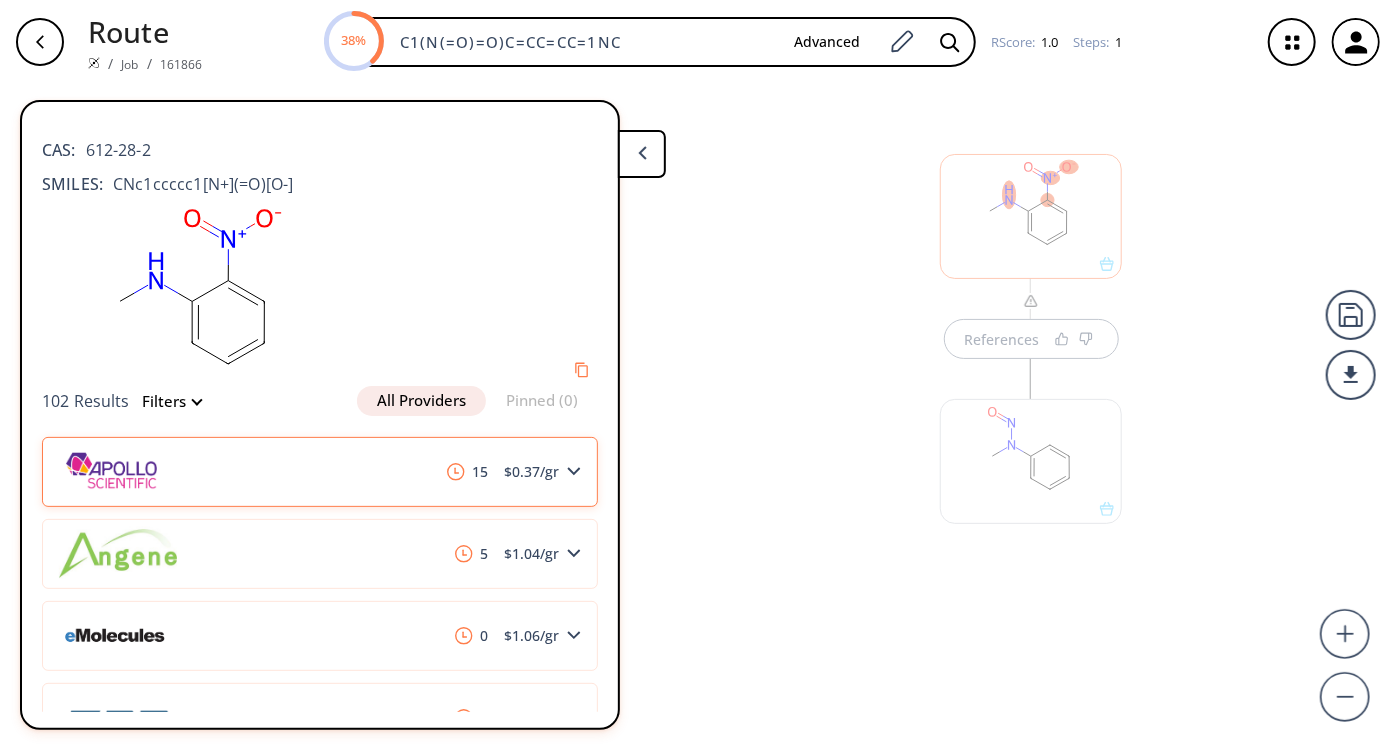 click on "15 $ 0.37 /gr" at bounding box center [320, 472] 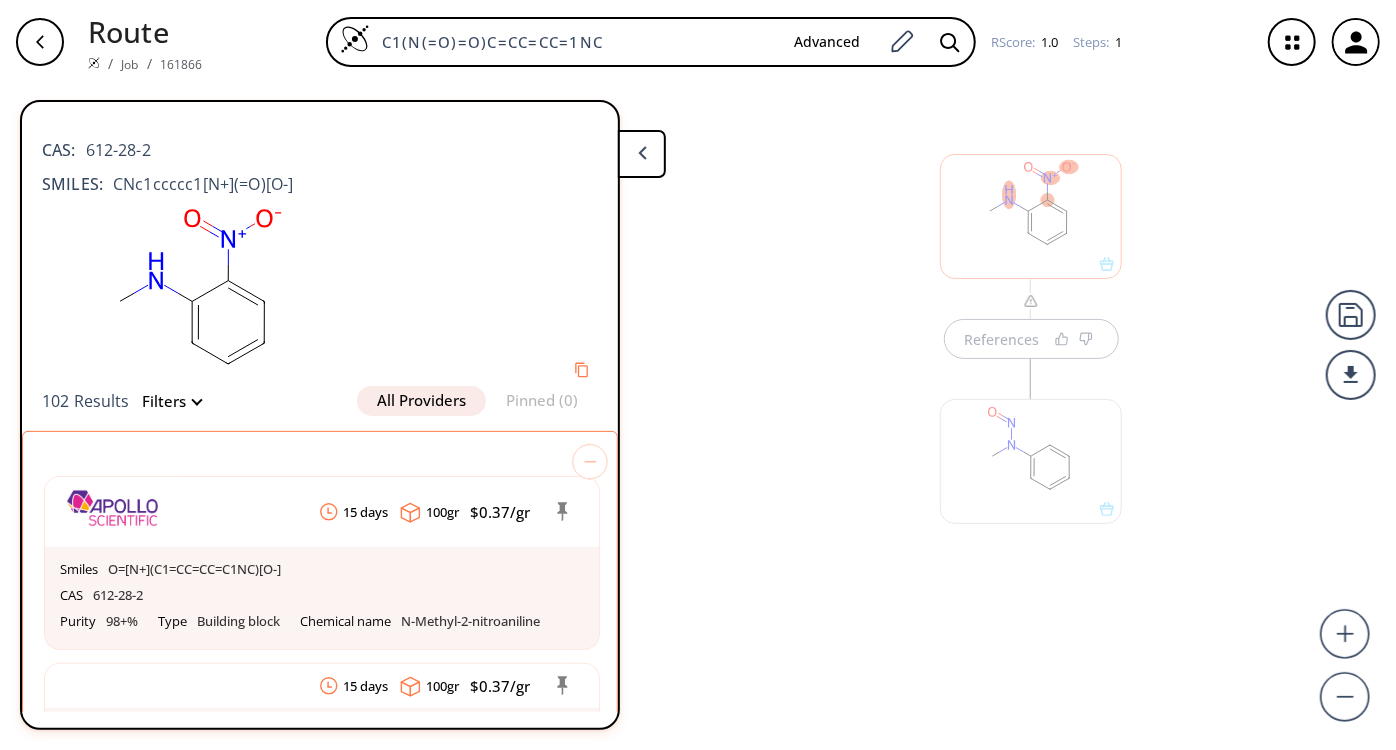 click on "References" at bounding box center [698, 409] 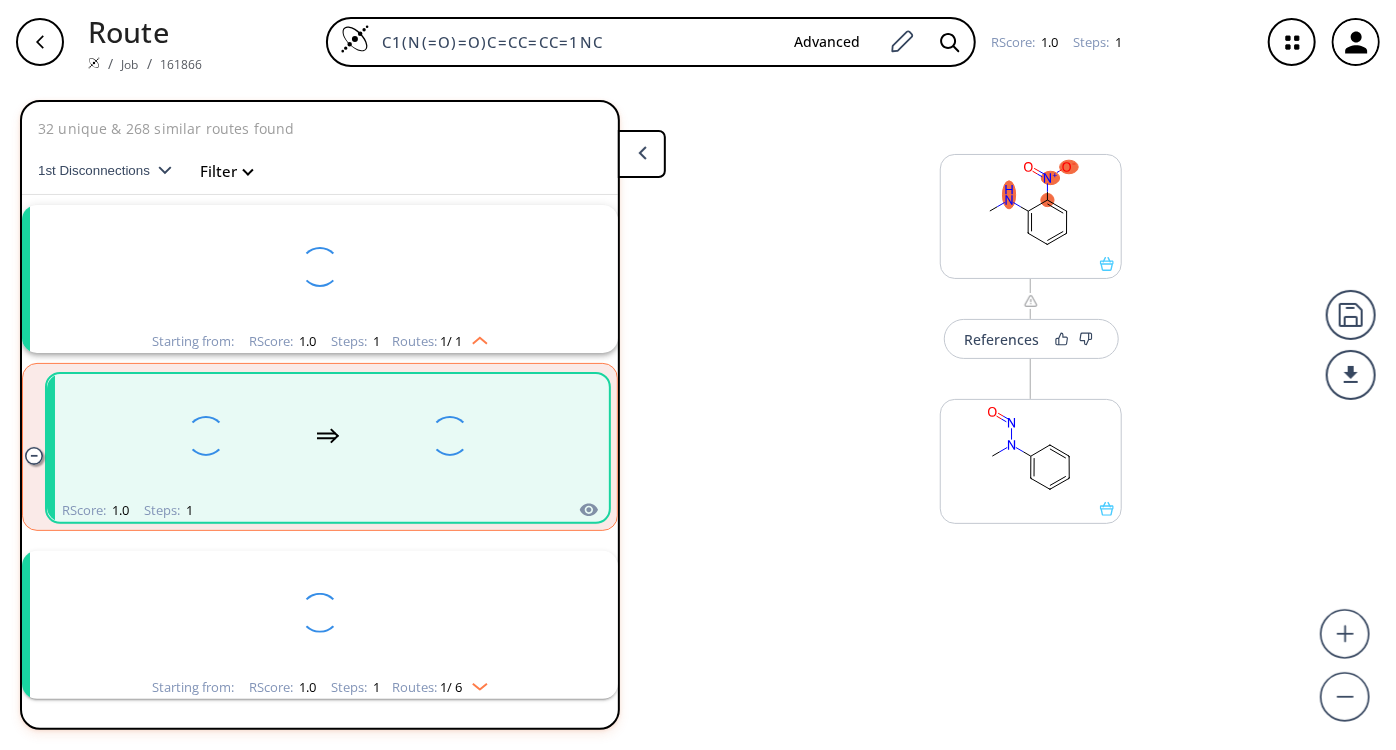scroll, scrollTop: 43, scrollLeft: 0, axis: vertical 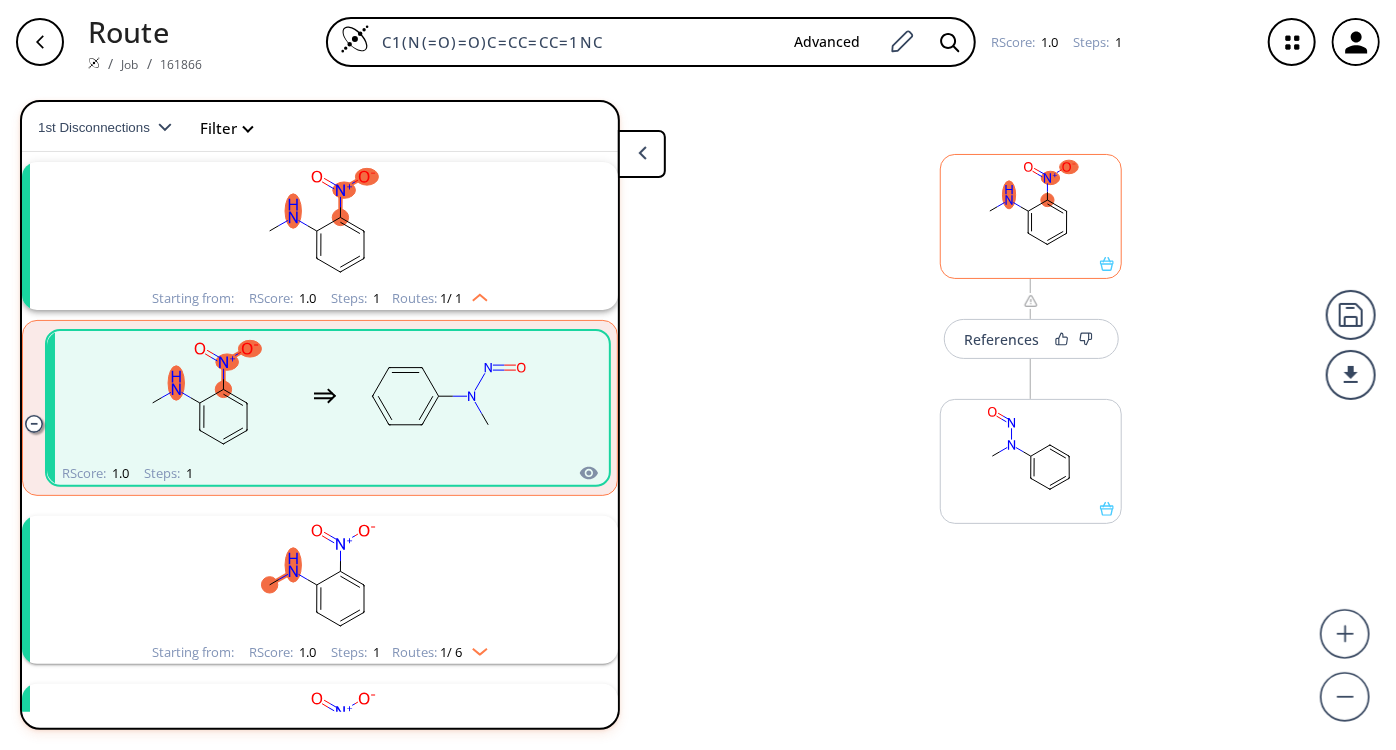 click 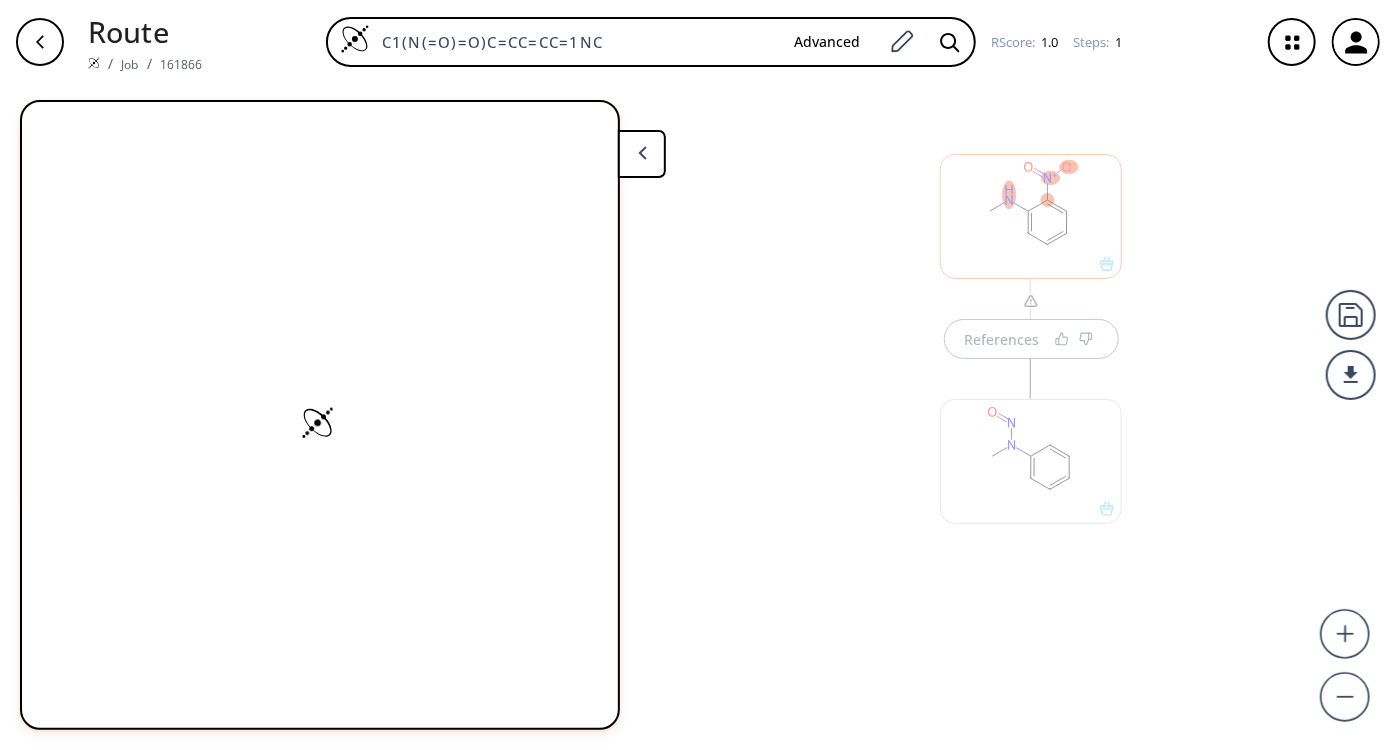 scroll, scrollTop: 0, scrollLeft: 0, axis: both 